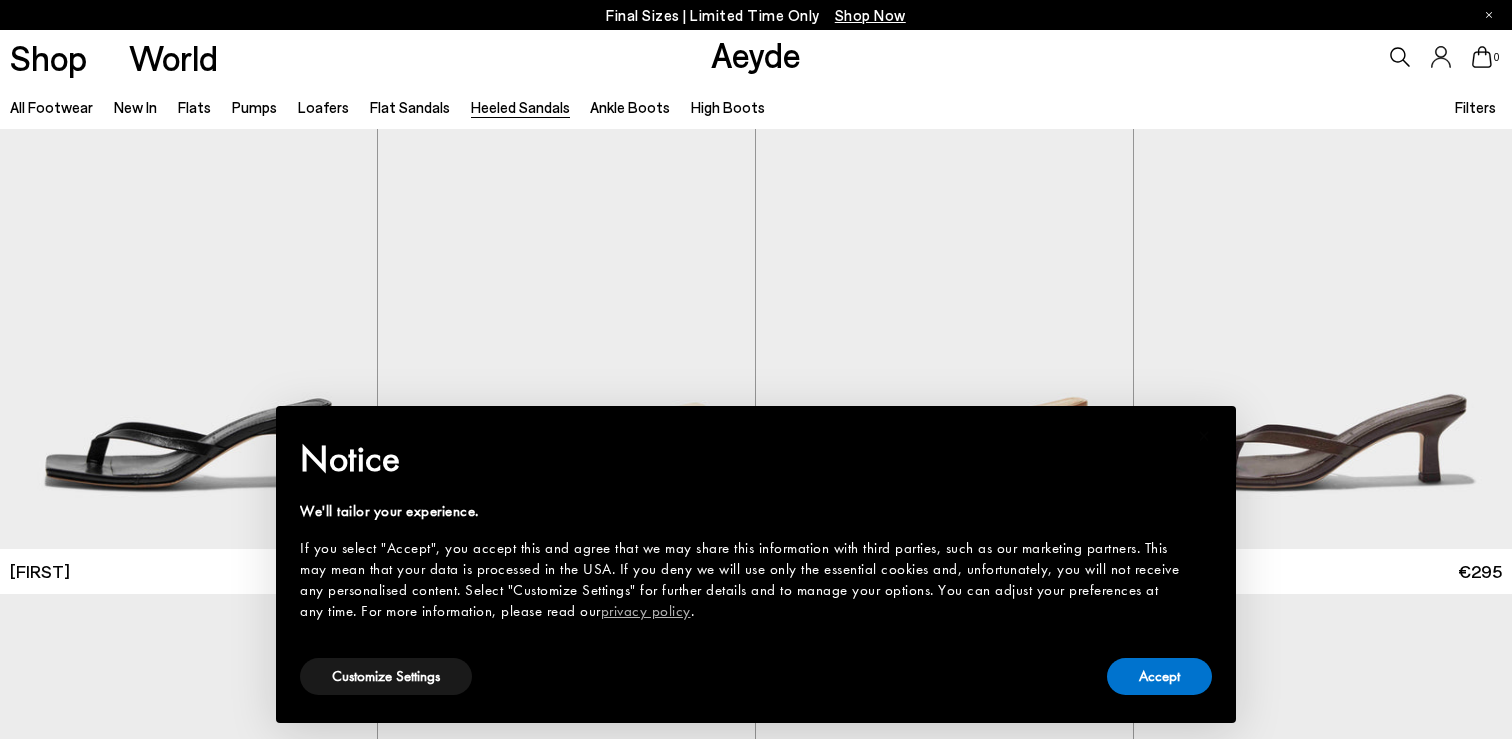 scroll, scrollTop: 0, scrollLeft: 0, axis: both 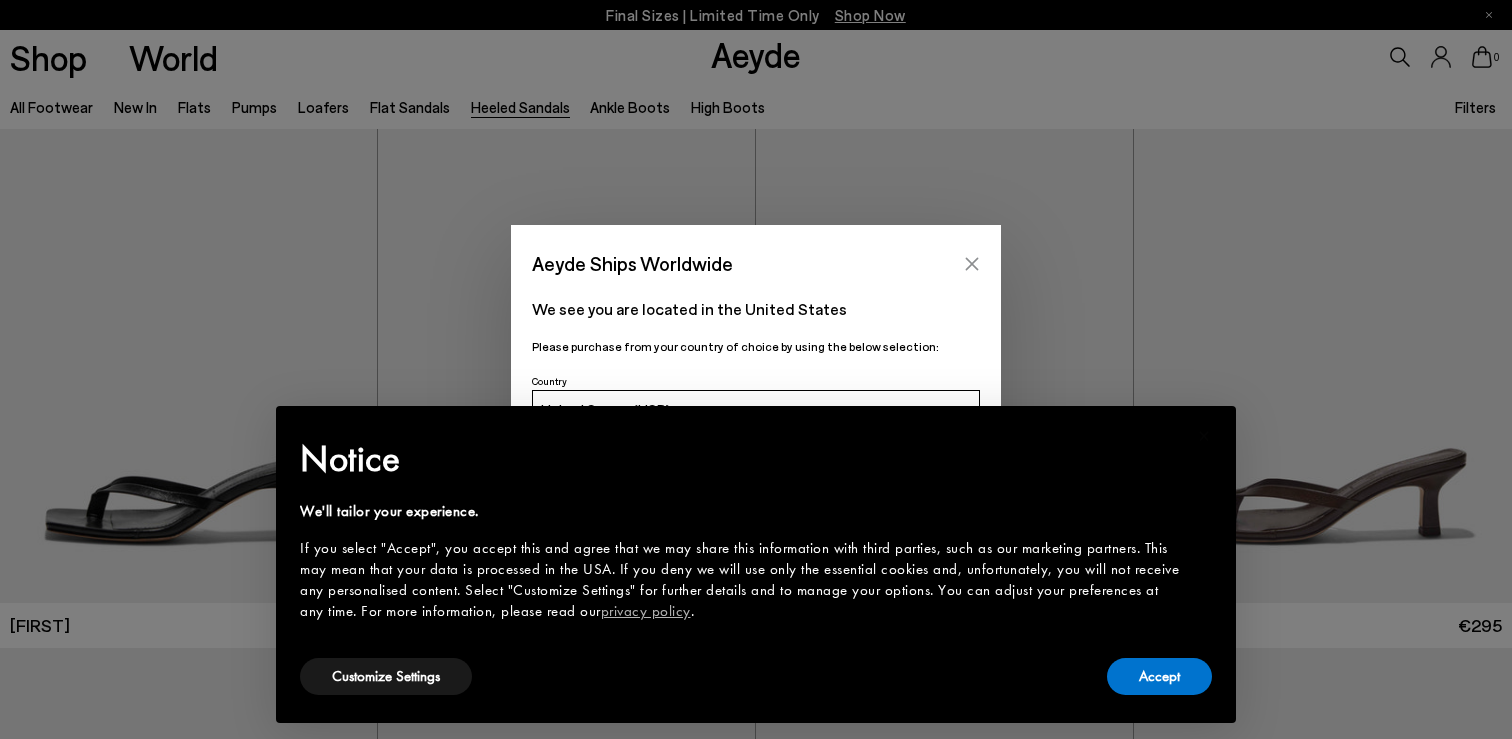 click at bounding box center (972, 264) 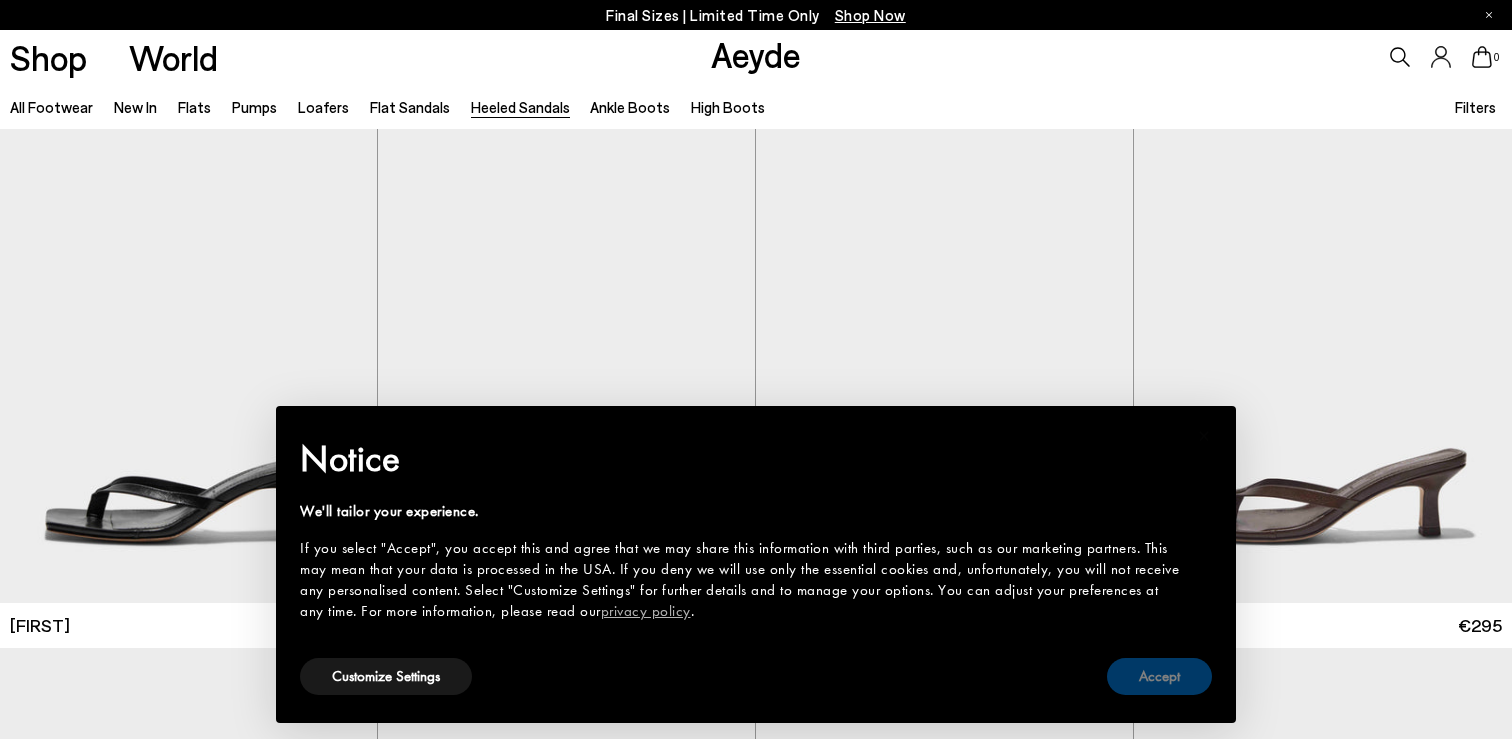 click on "Accept" at bounding box center (1159, 676) 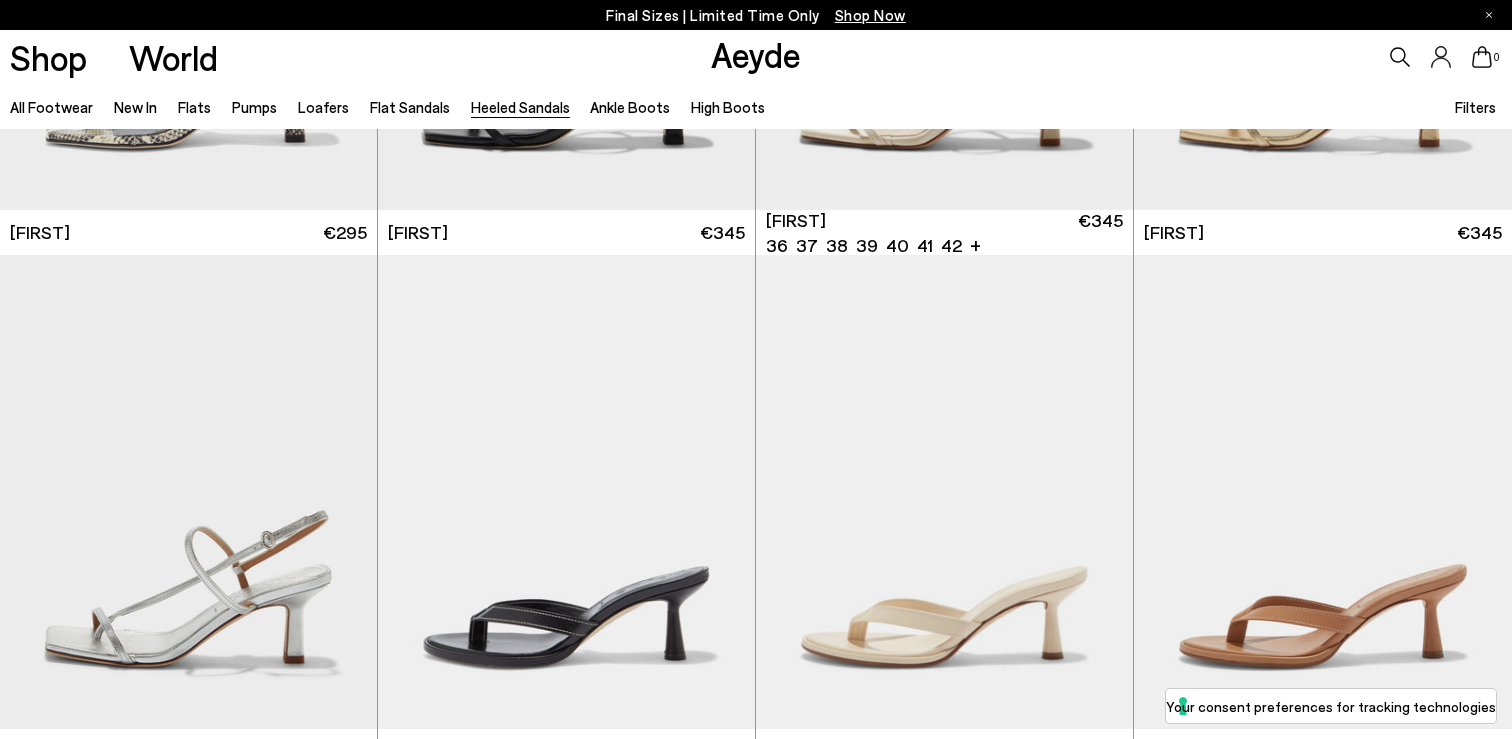 scroll, scrollTop: 0, scrollLeft: 0, axis: both 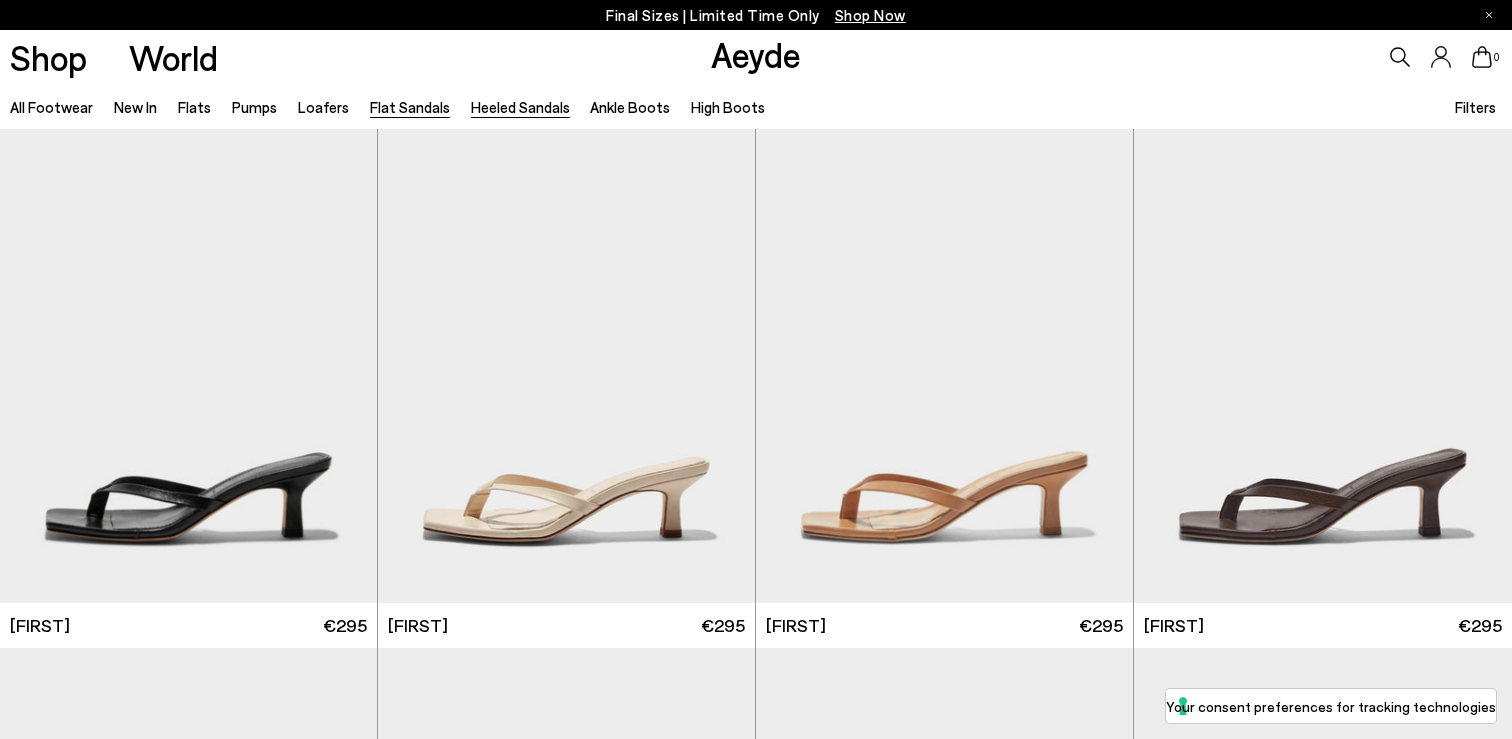click on "Flat Sandals" at bounding box center [410, 107] 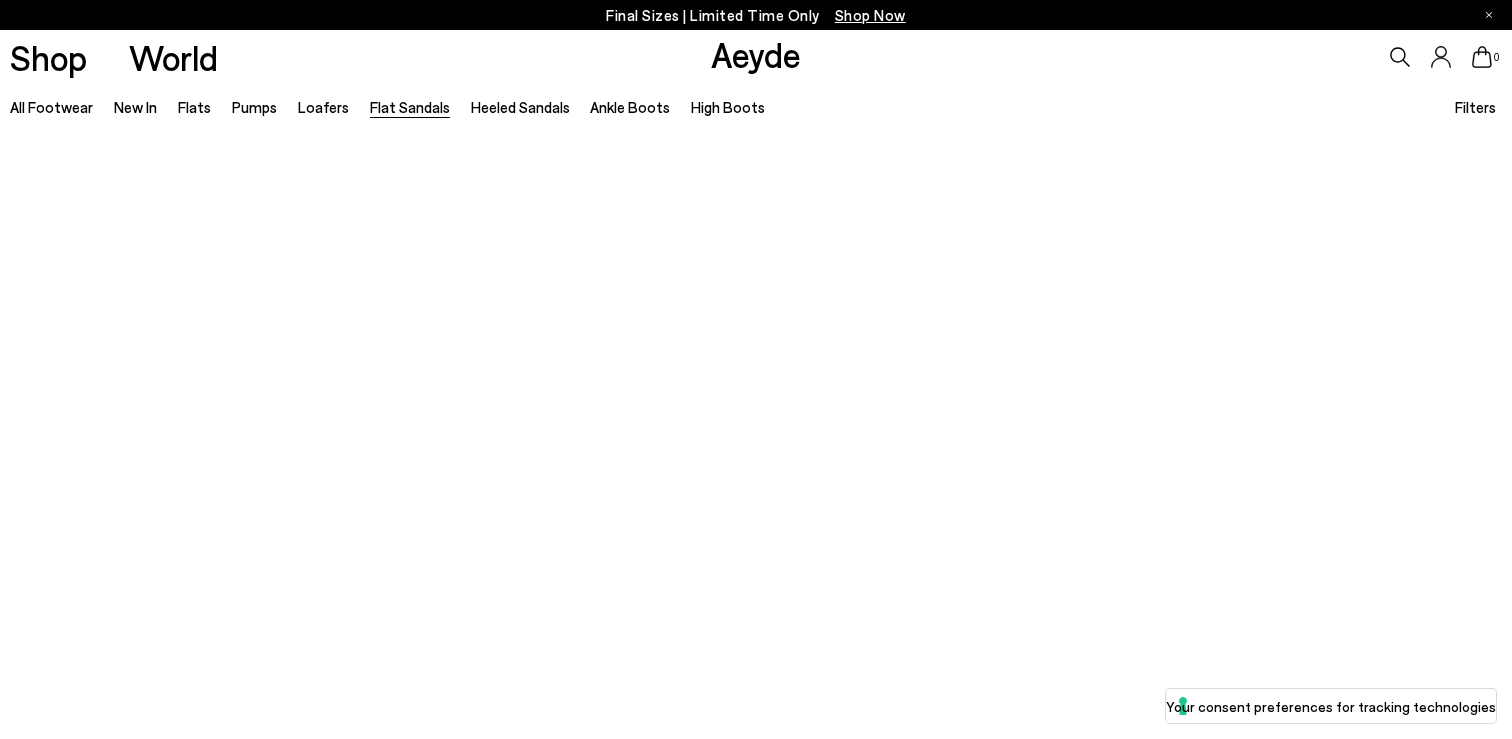 scroll, scrollTop: 0, scrollLeft: 0, axis: both 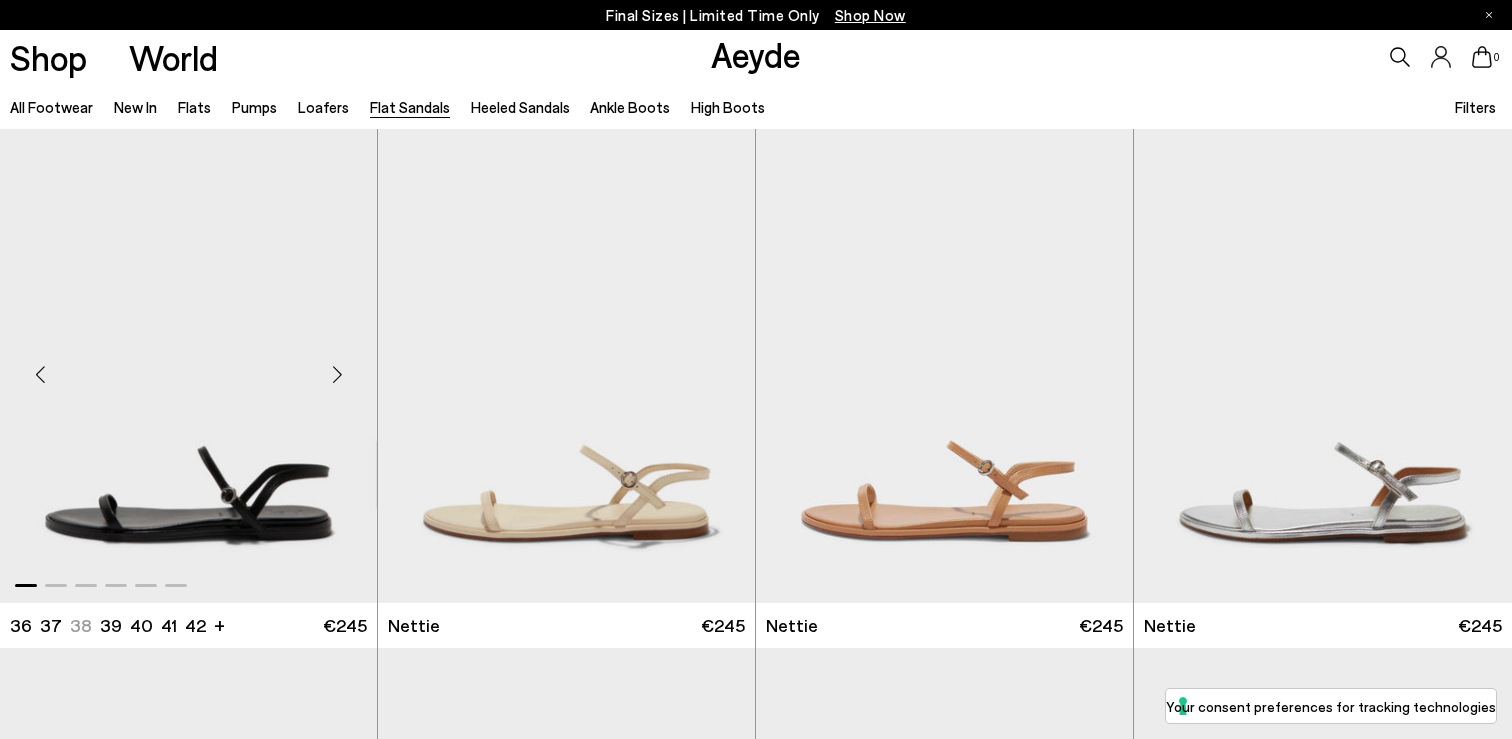 click at bounding box center (337, 374) 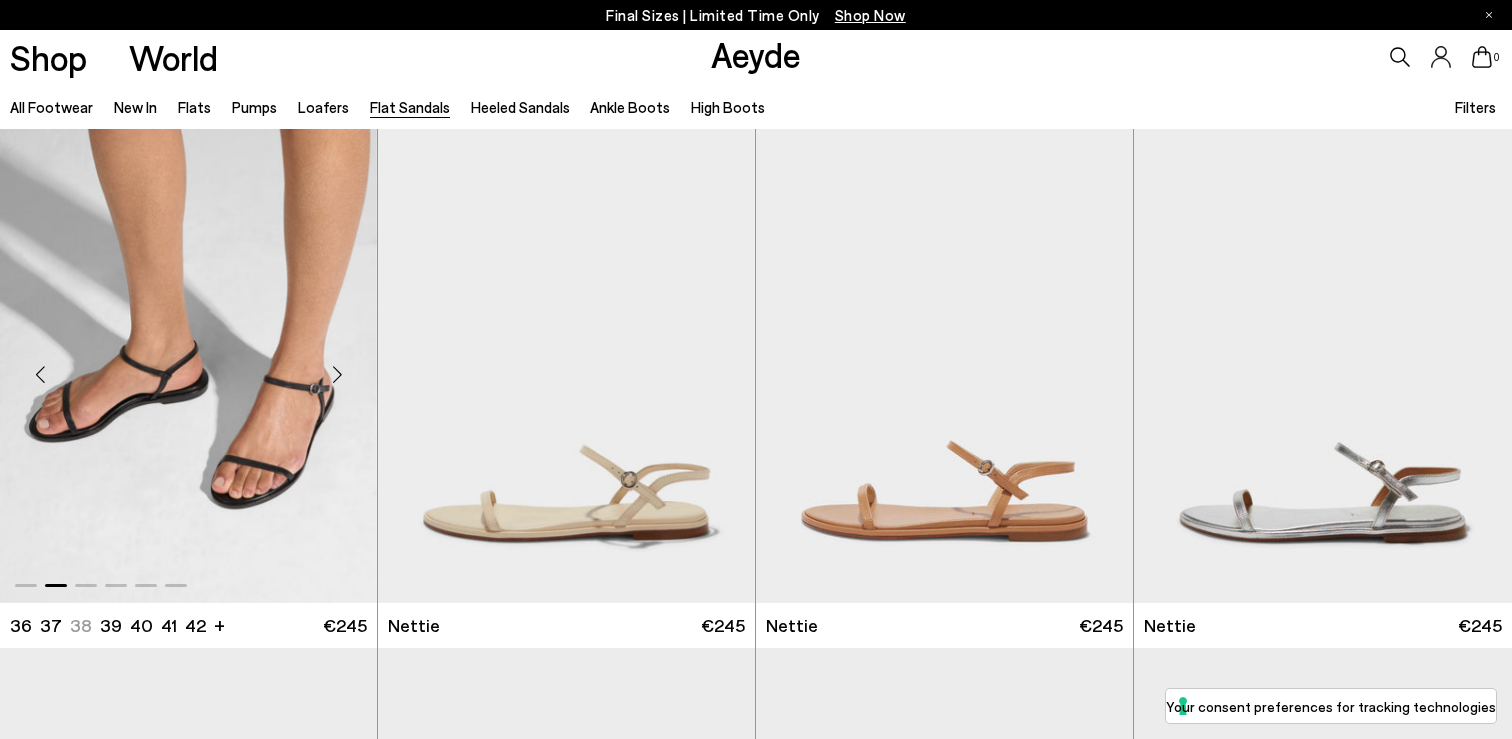click at bounding box center (337, 374) 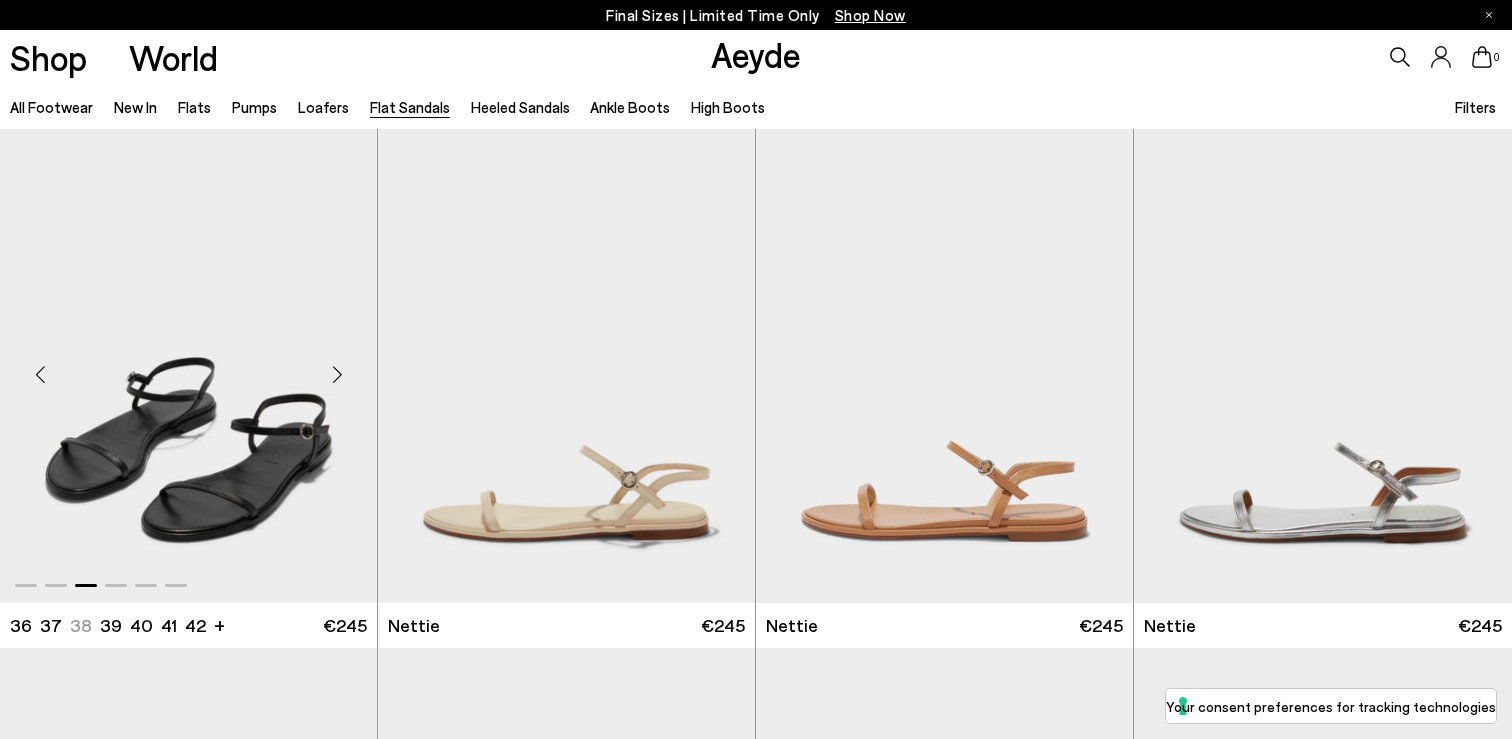 click at bounding box center (337, 374) 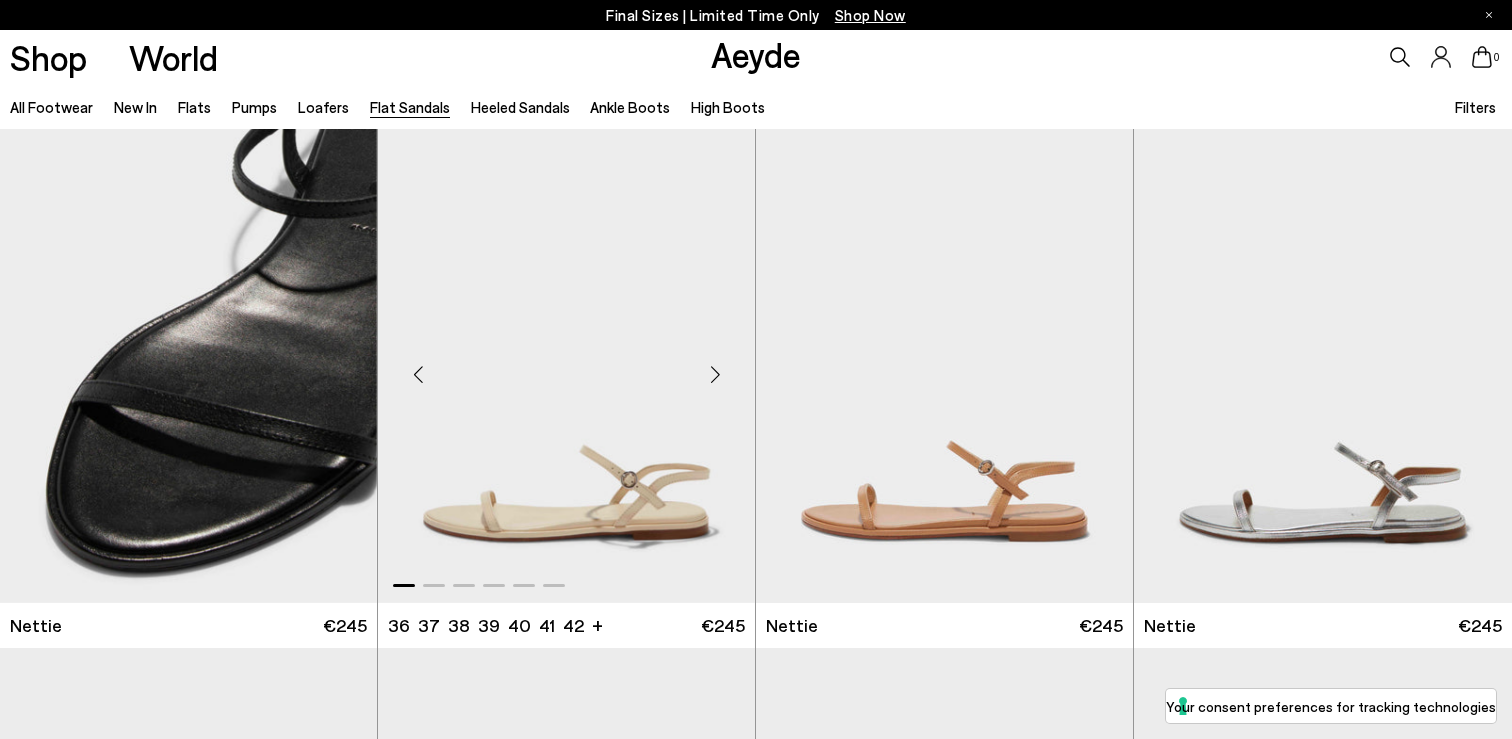 click at bounding box center [715, 374] 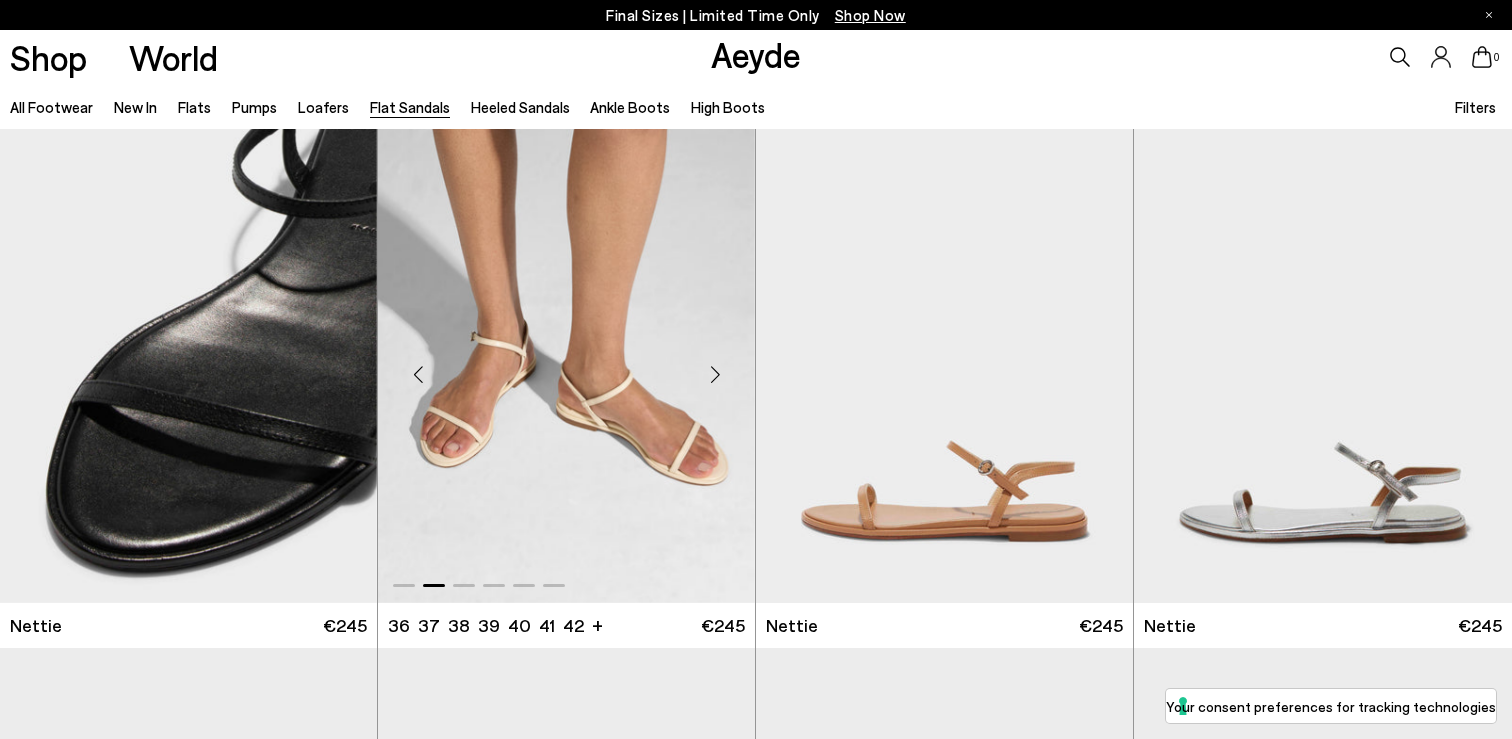 click at bounding box center (715, 374) 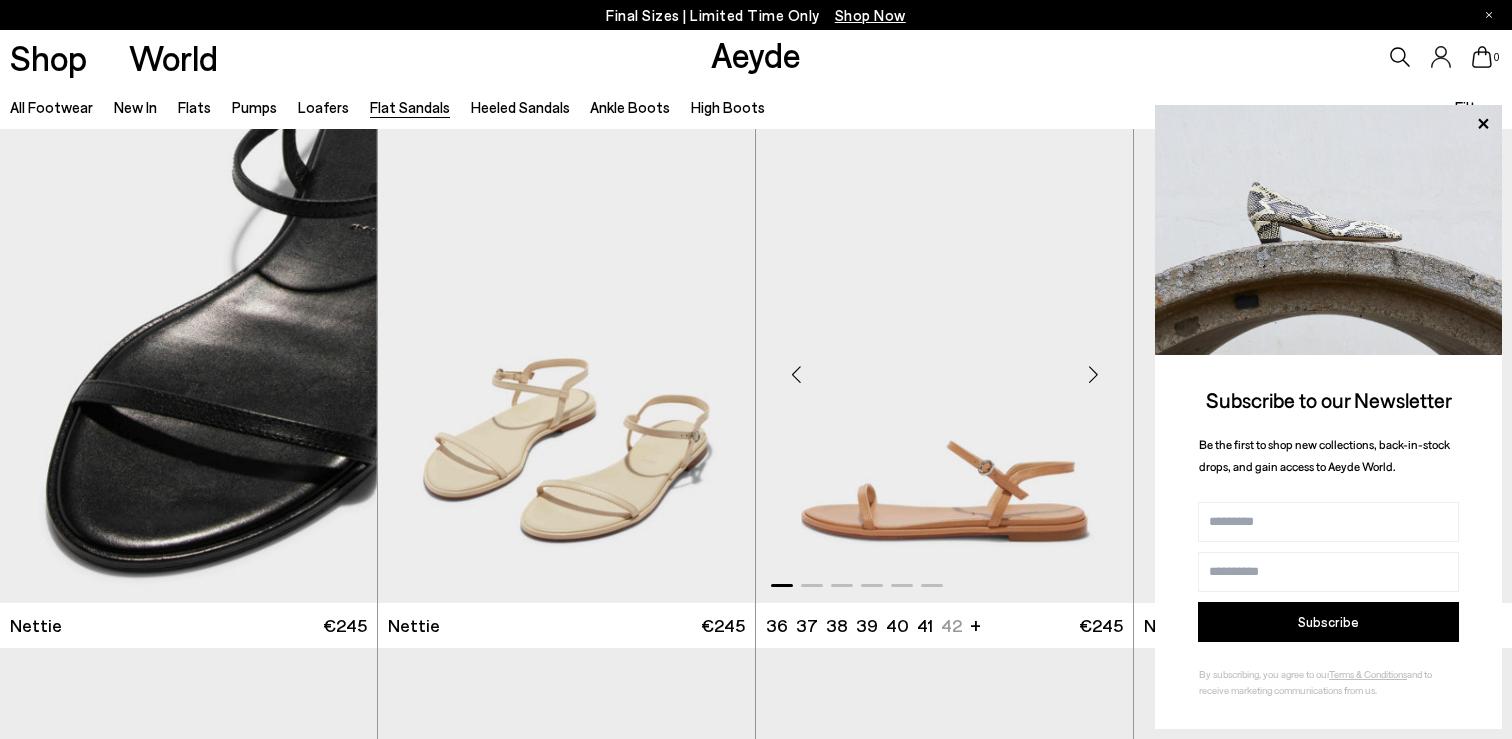 click at bounding box center [1093, 374] 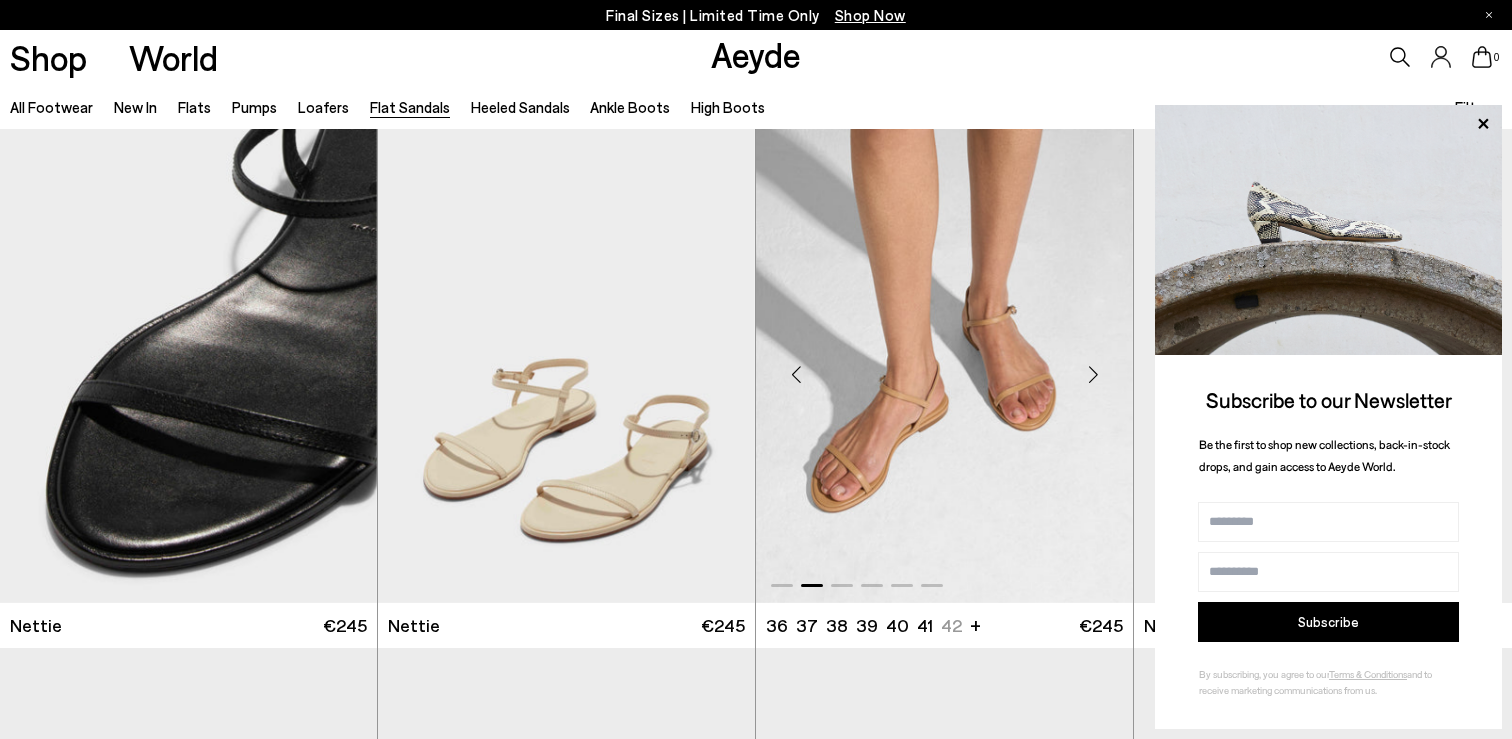click at bounding box center (1093, 374) 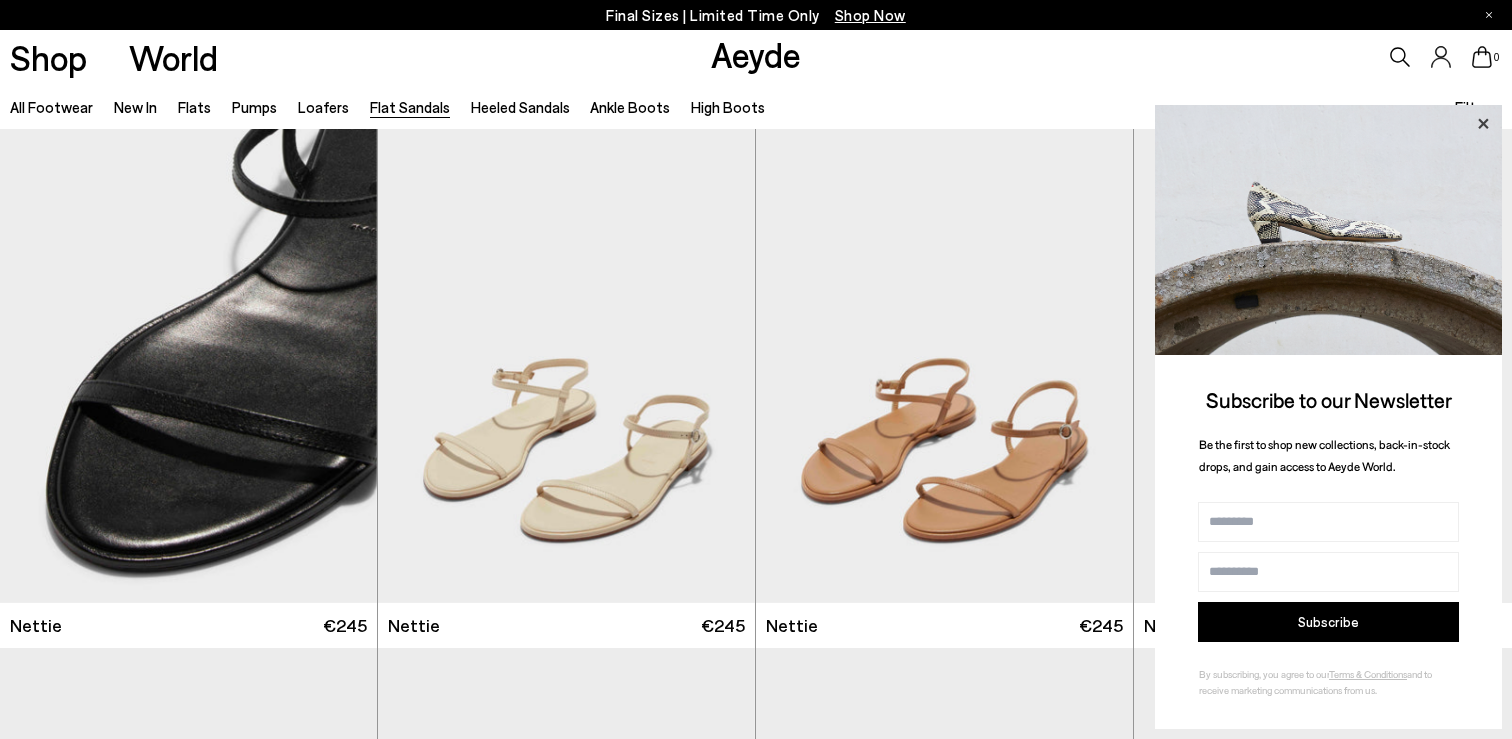 click 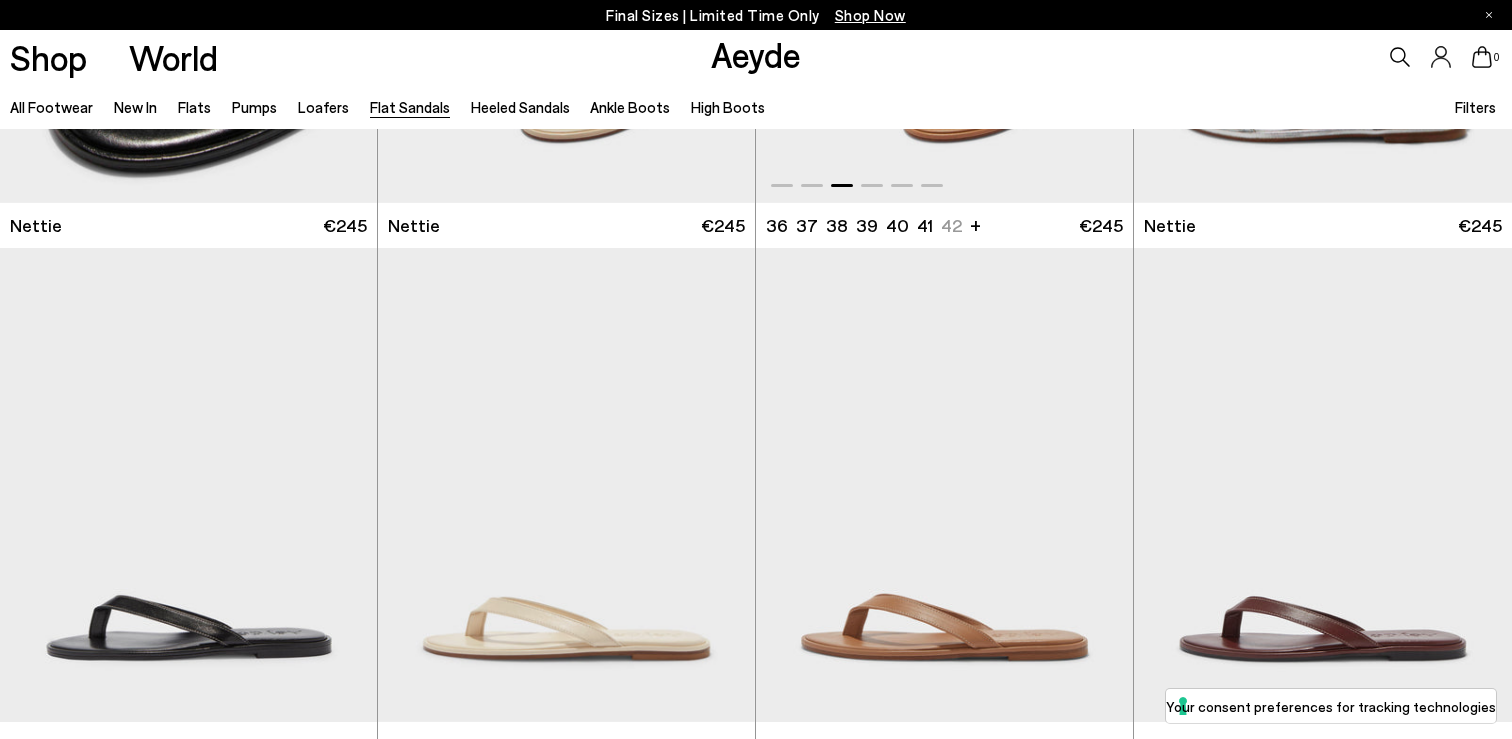 scroll, scrollTop: 465, scrollLeft: 0, axis: vertical 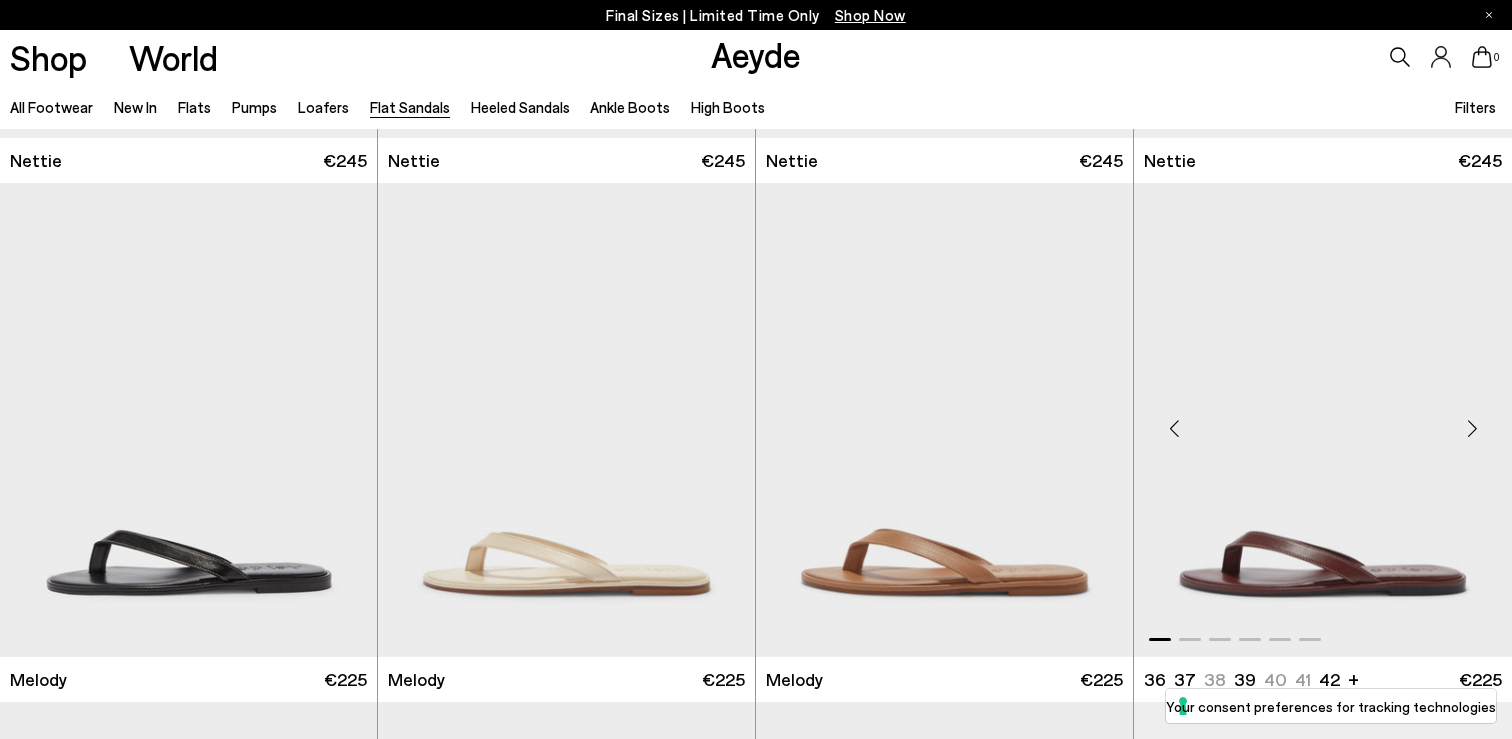 click at bounding box center (1472, 428) 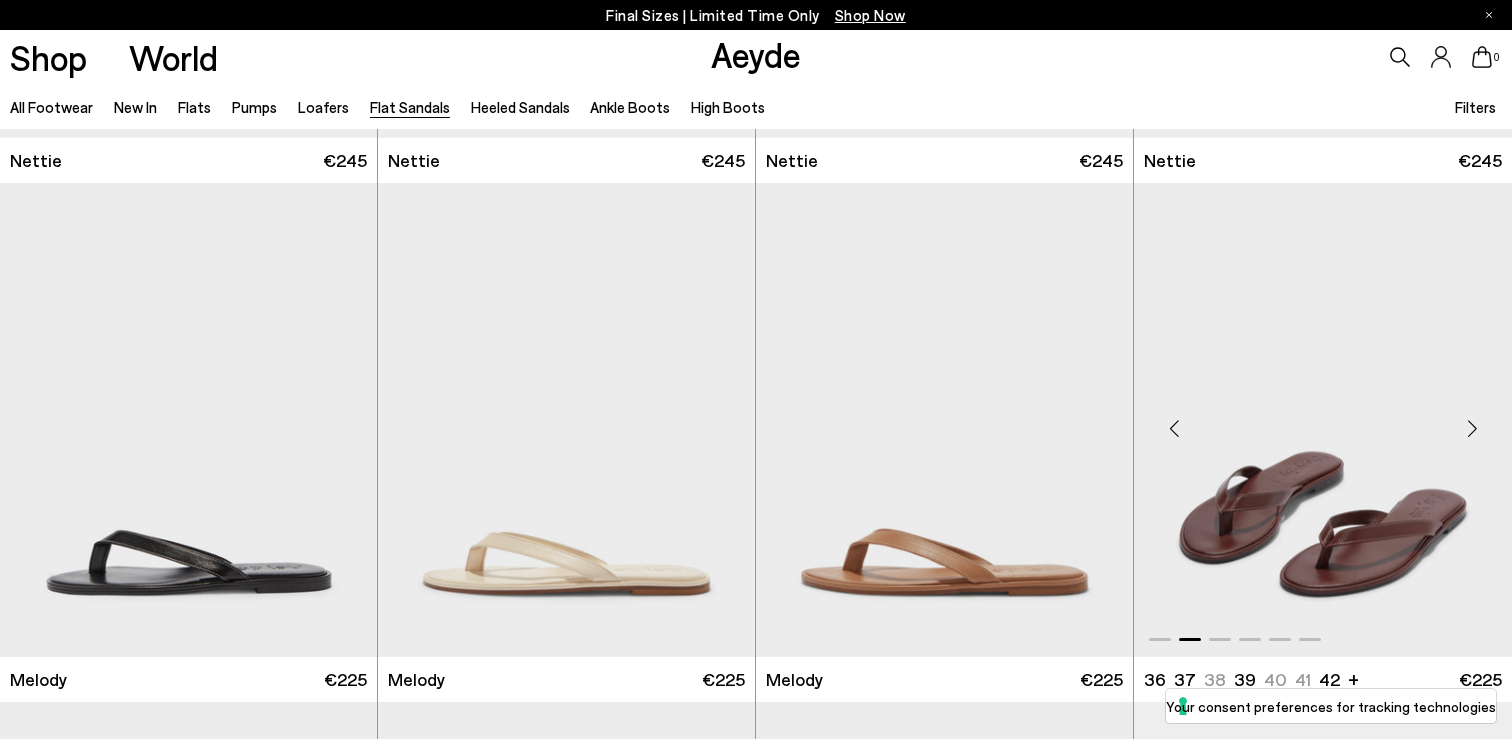 click at bounding box center [1472, 428] 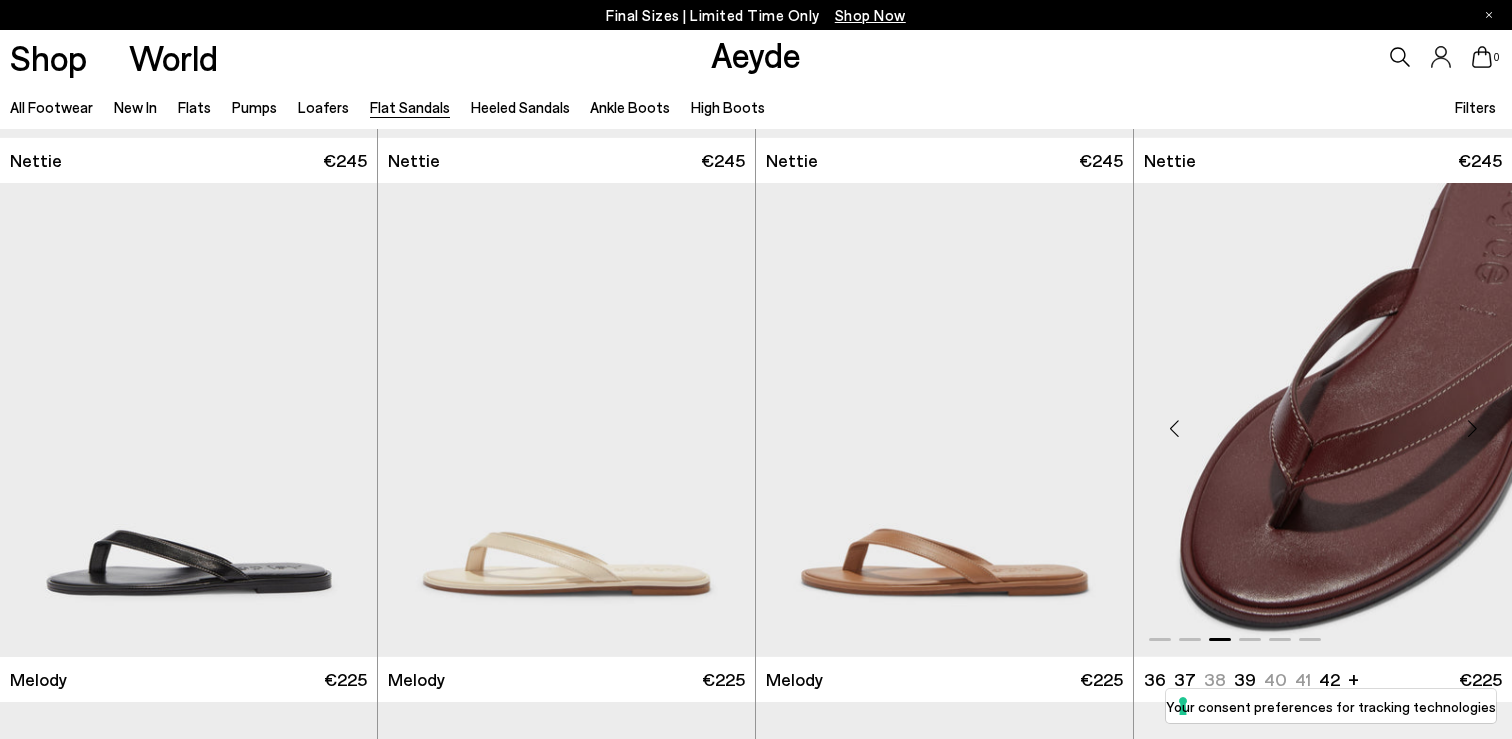 click at bounding box center [1472, 428] 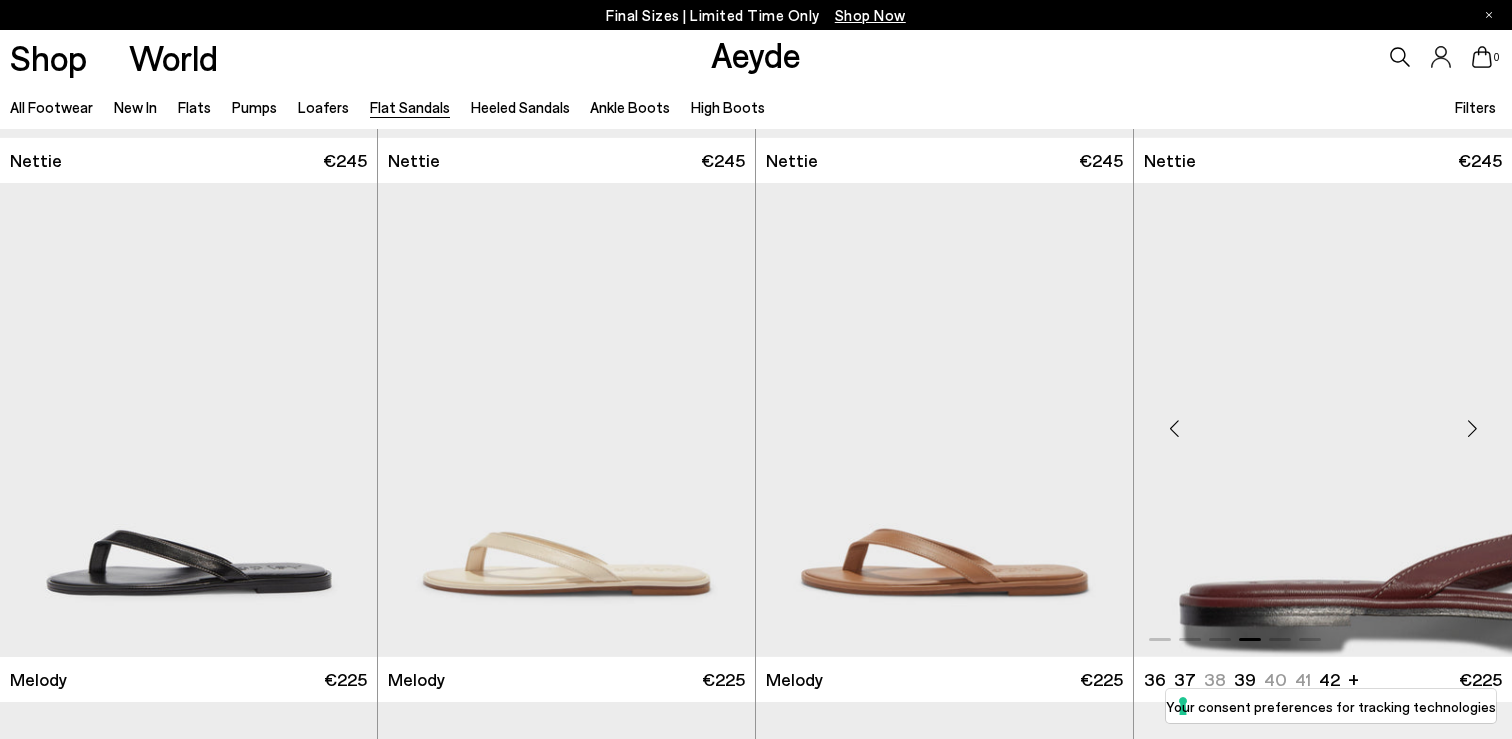 click at bounding box center (1472, 428) 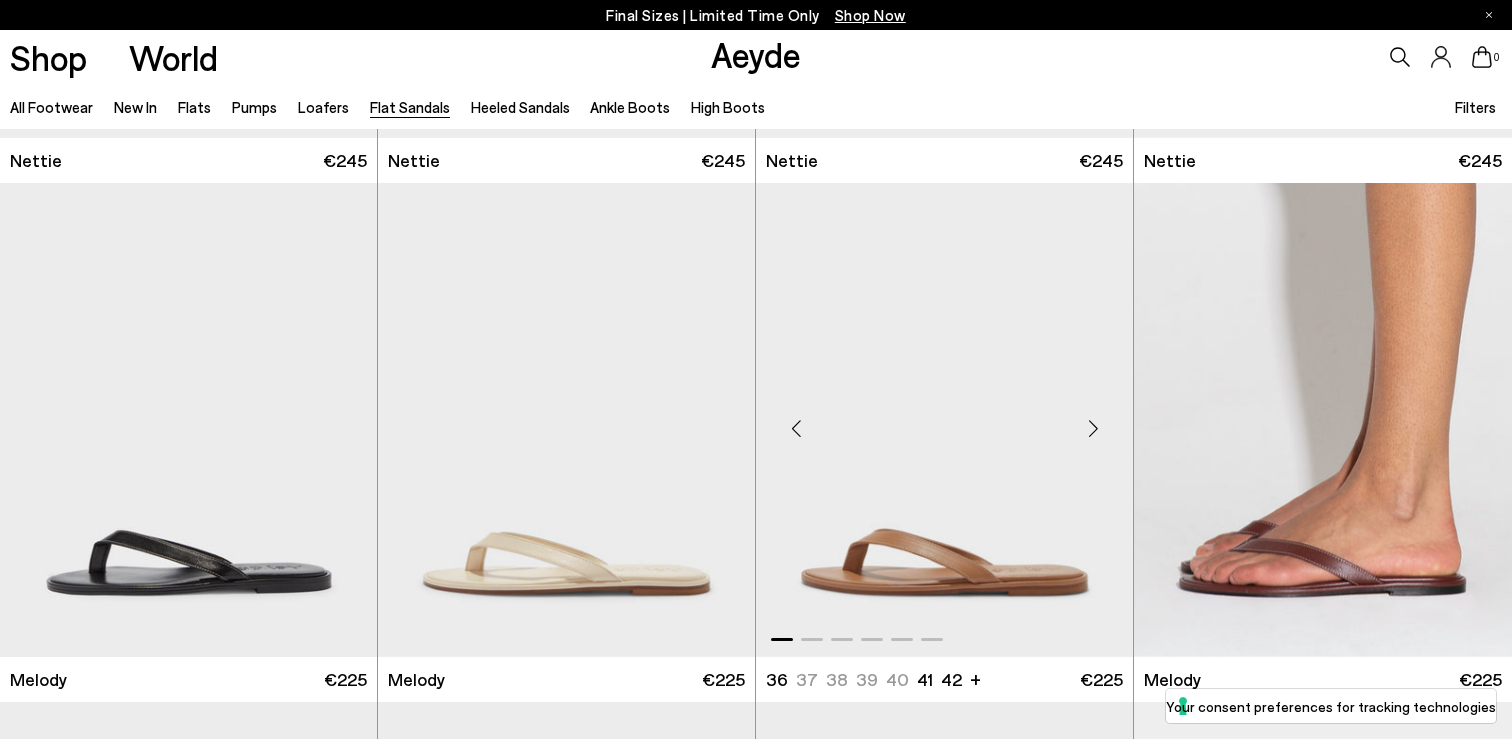 click at bounding box center (1093, 428) 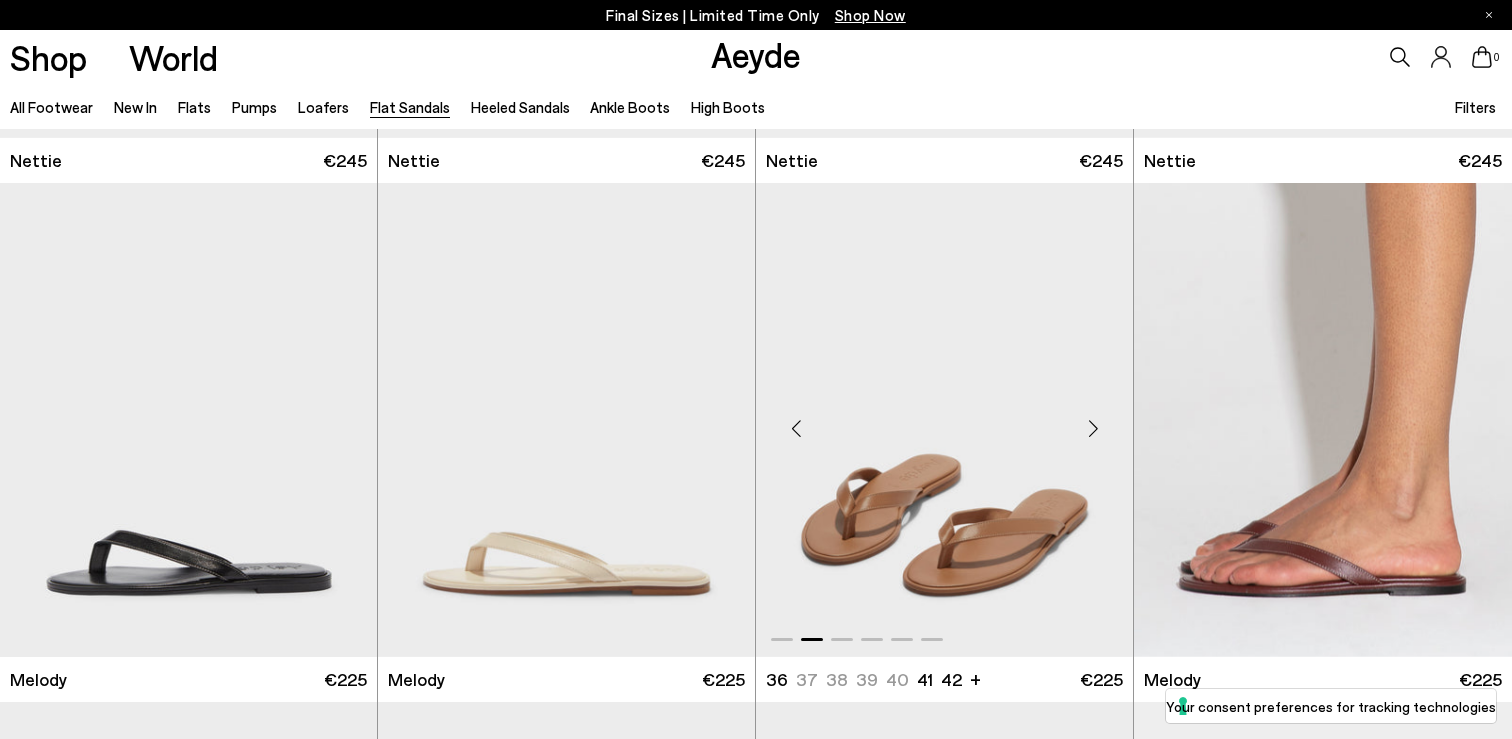click at bounding box center [1093, 428] 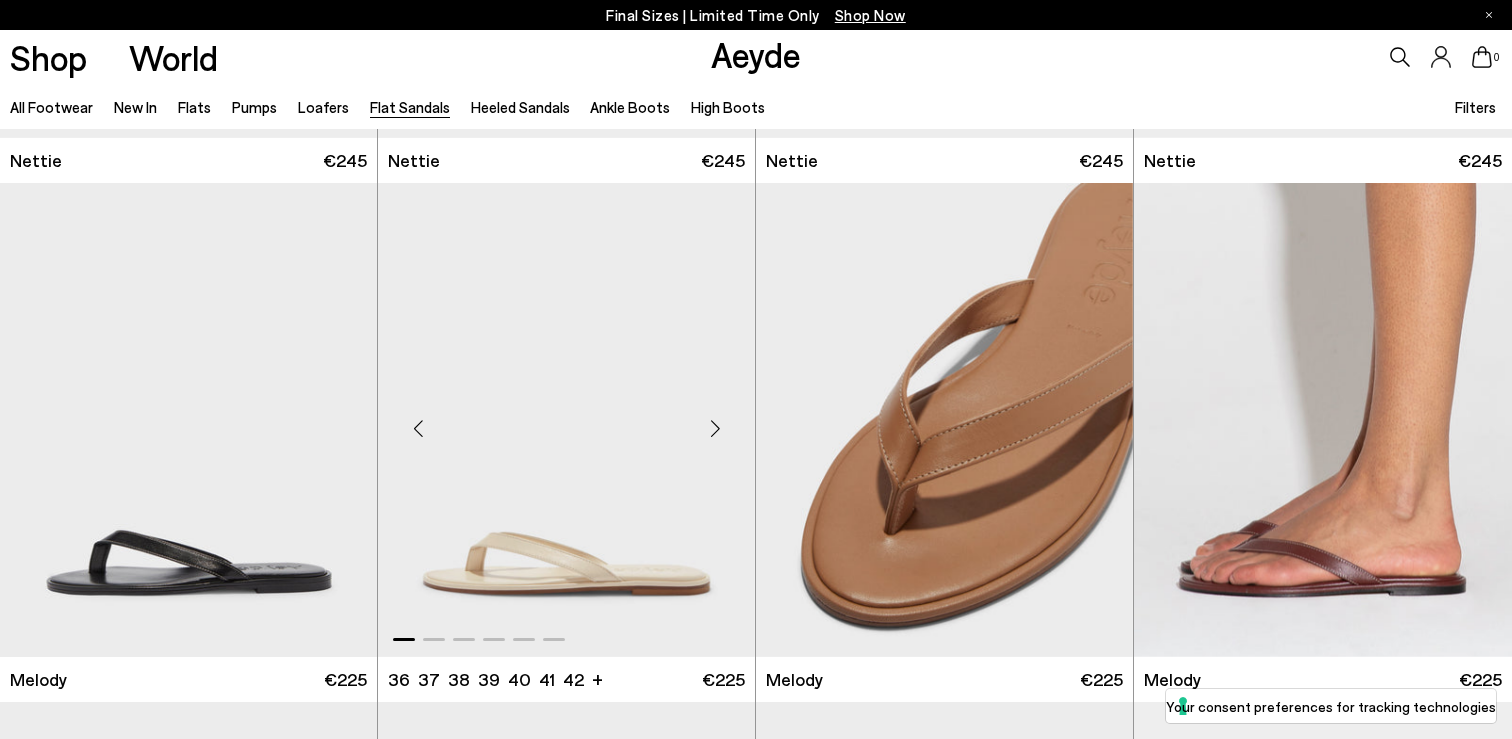 click at bounding box center (715, 428) 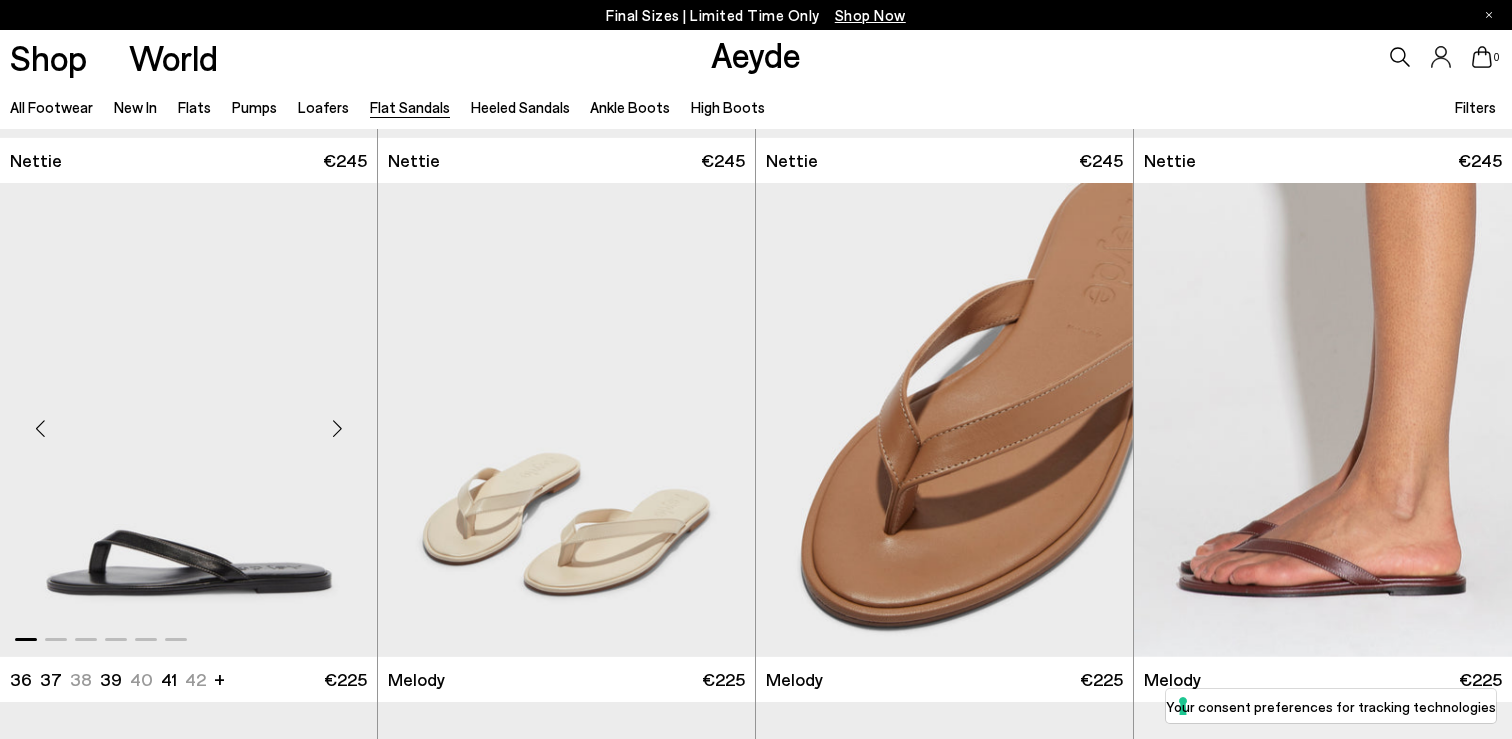 click at bounding box center (337, 428) 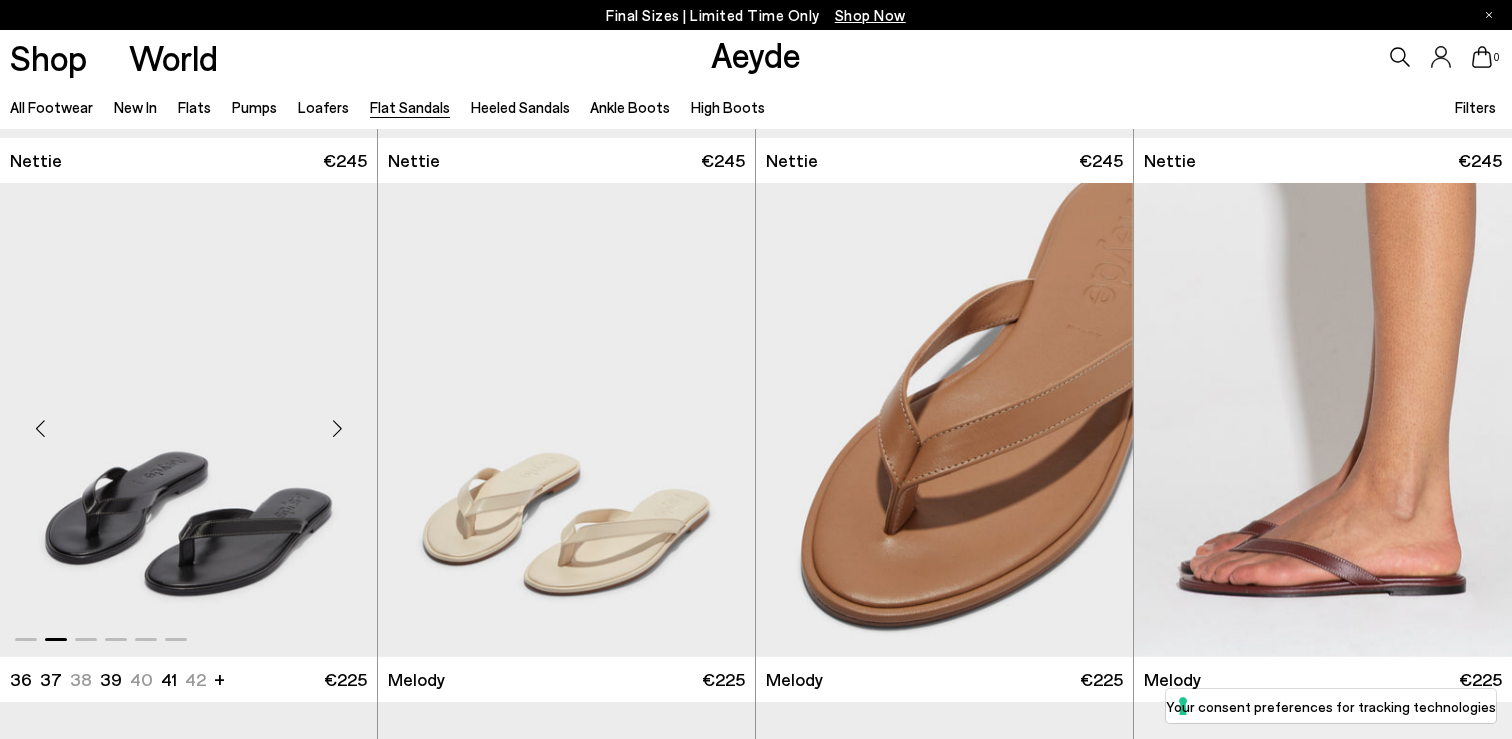 click at bounding box center [337, 428] 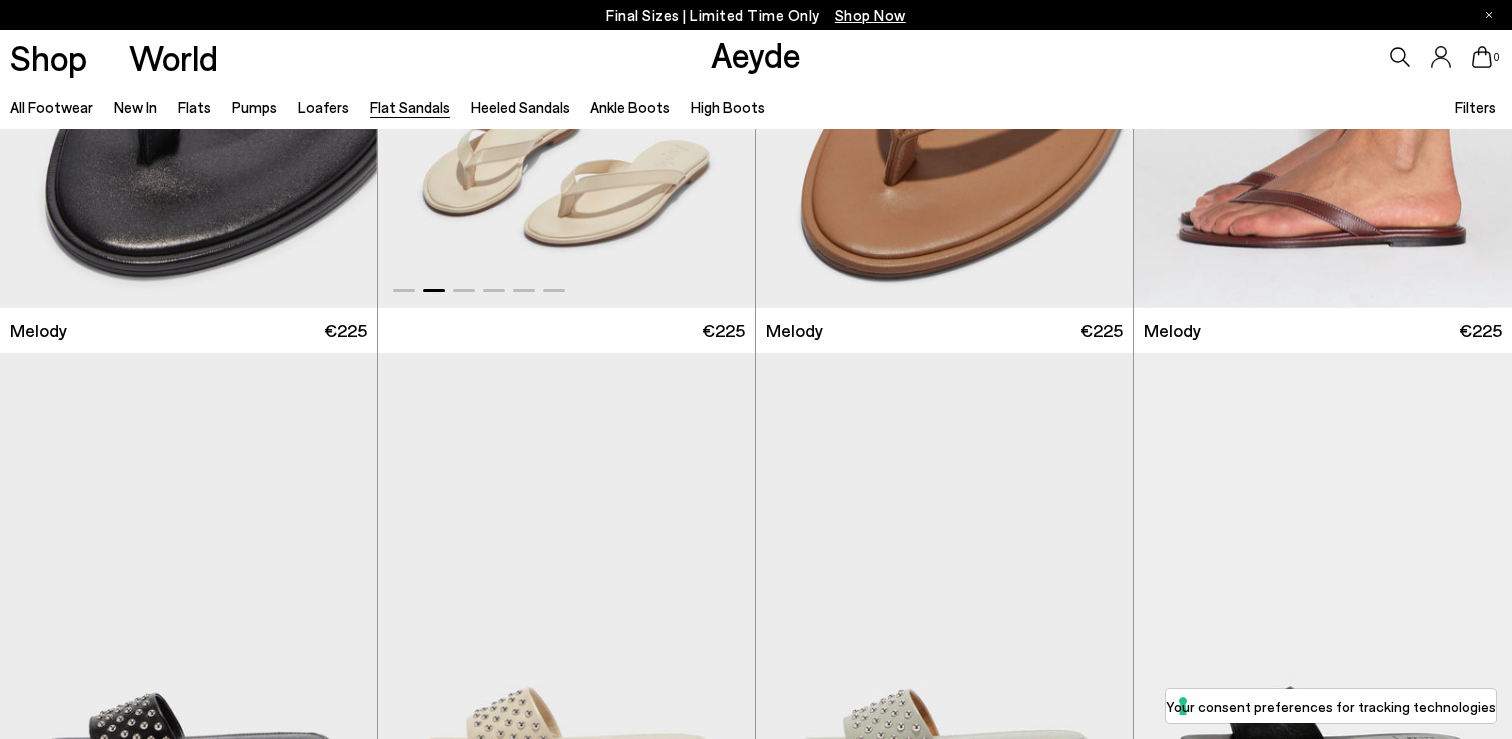 scroll, scrollTop: 1100, scrollLeft: 0, axis: vertical 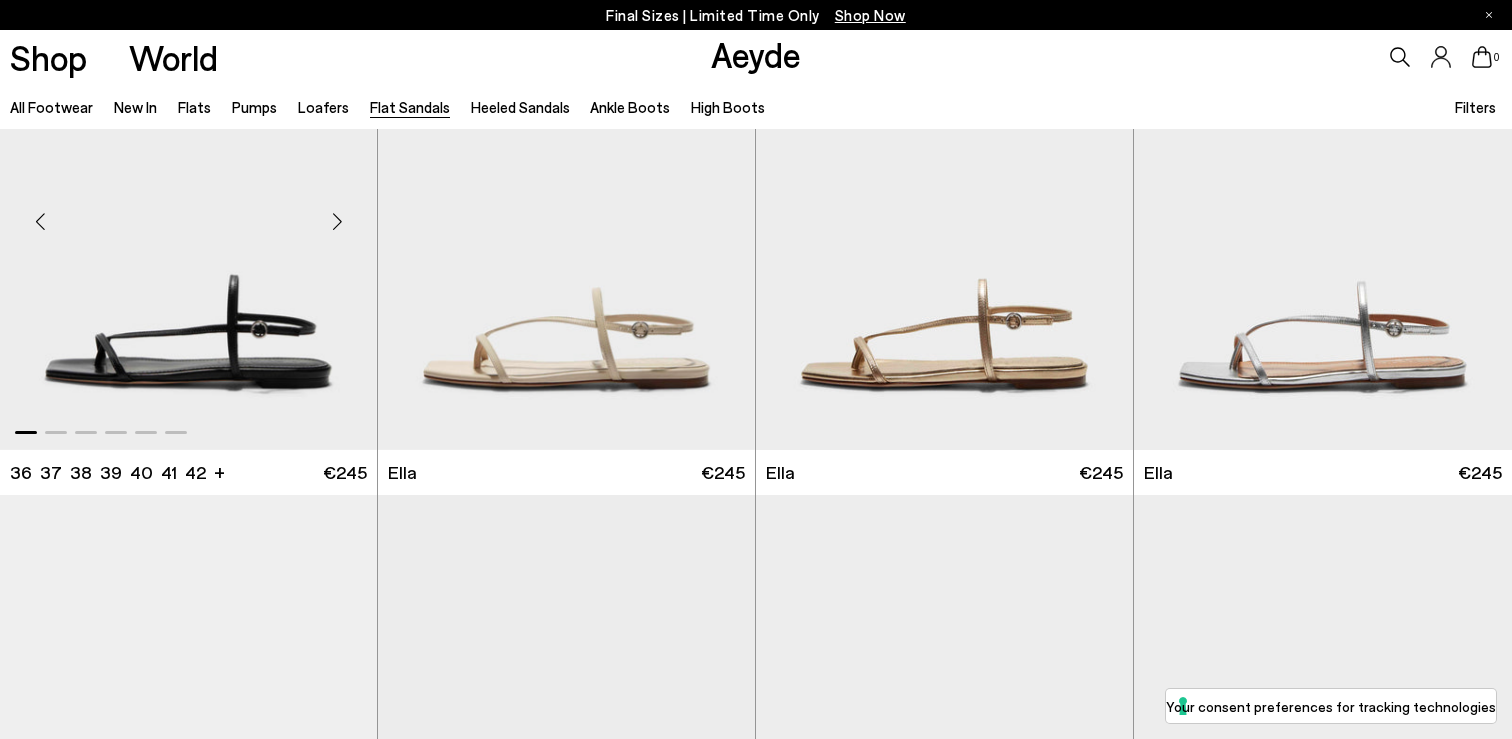 click at bounding box center (337, 221) 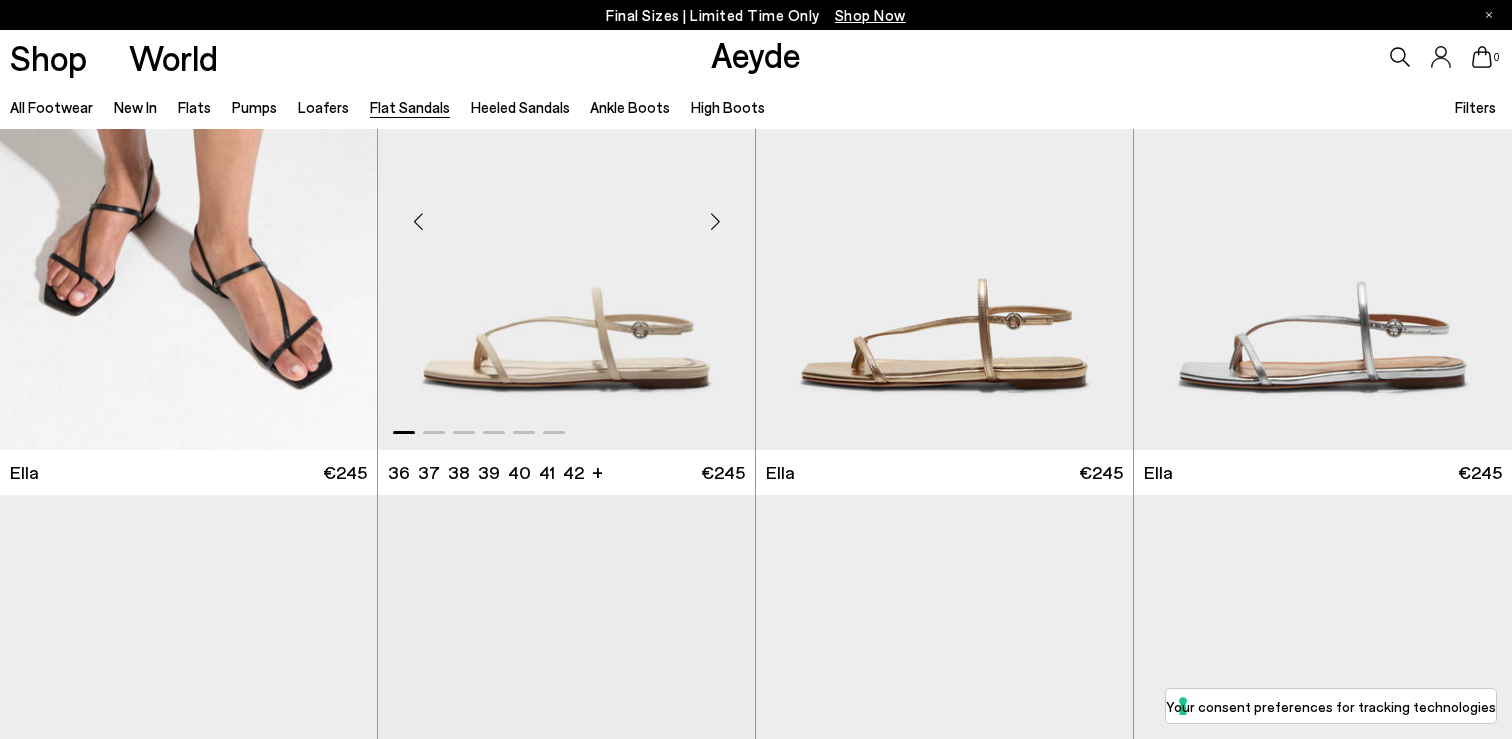 click at bounding box center [715, 221] 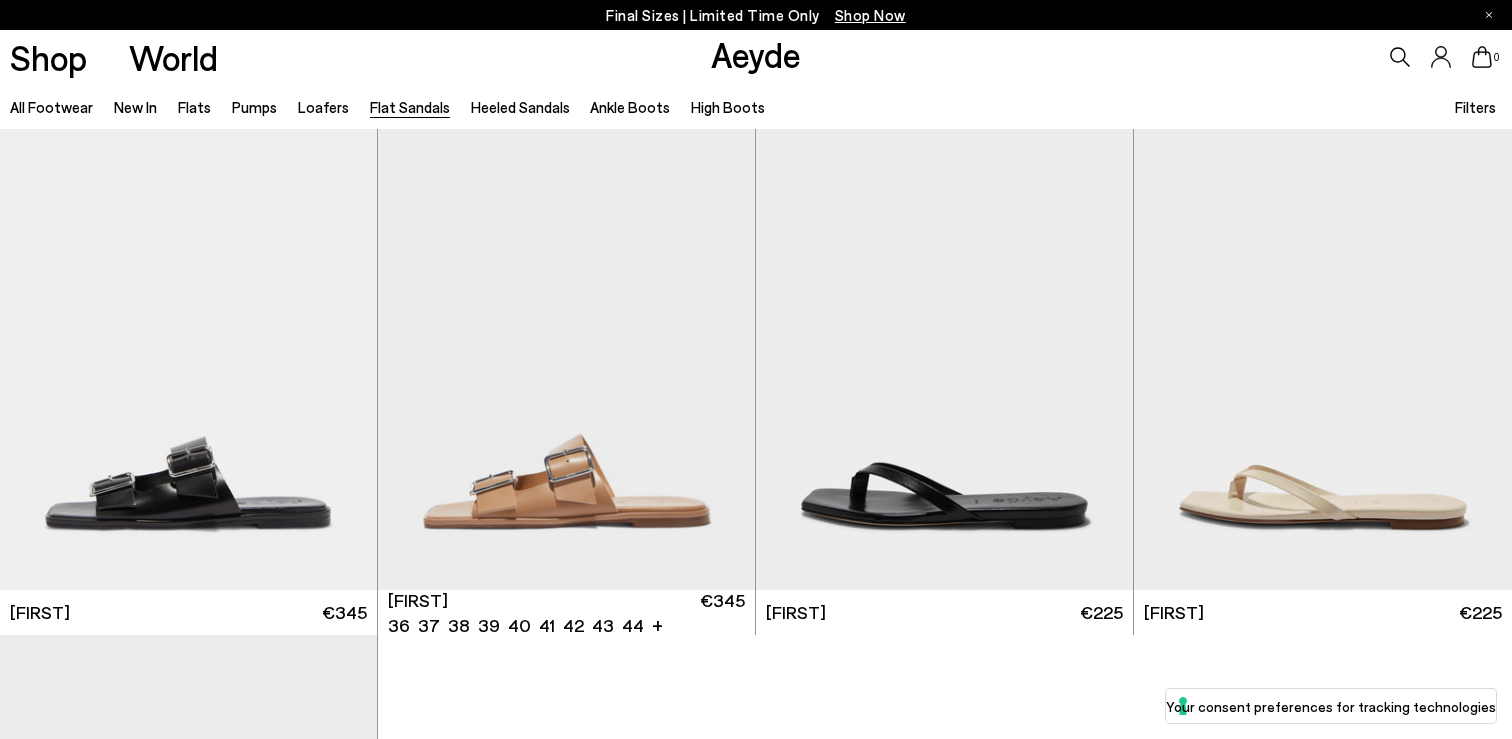 scroll, scrollTop: 2650, scrollLeft: 0, axis: vertical 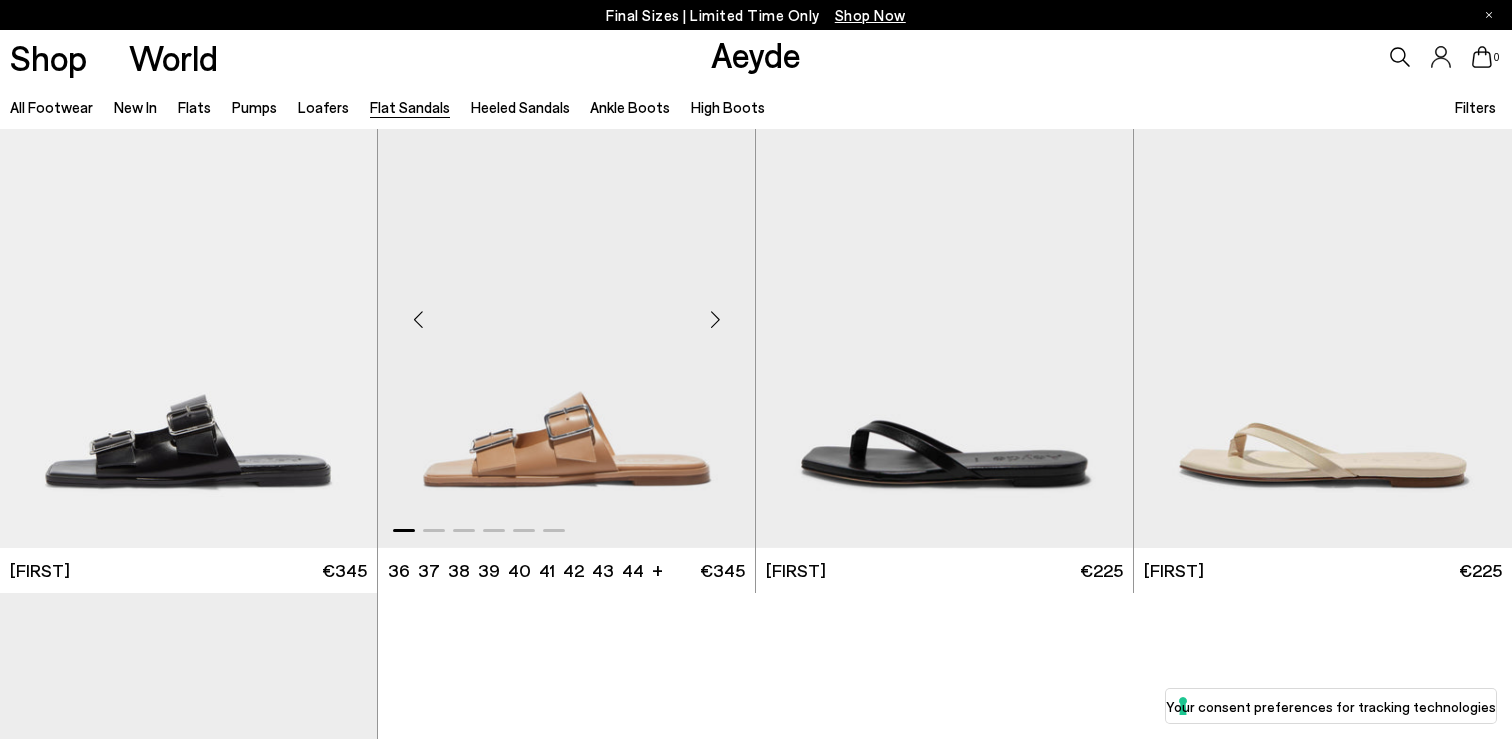 click at bounding box center [715, 319] 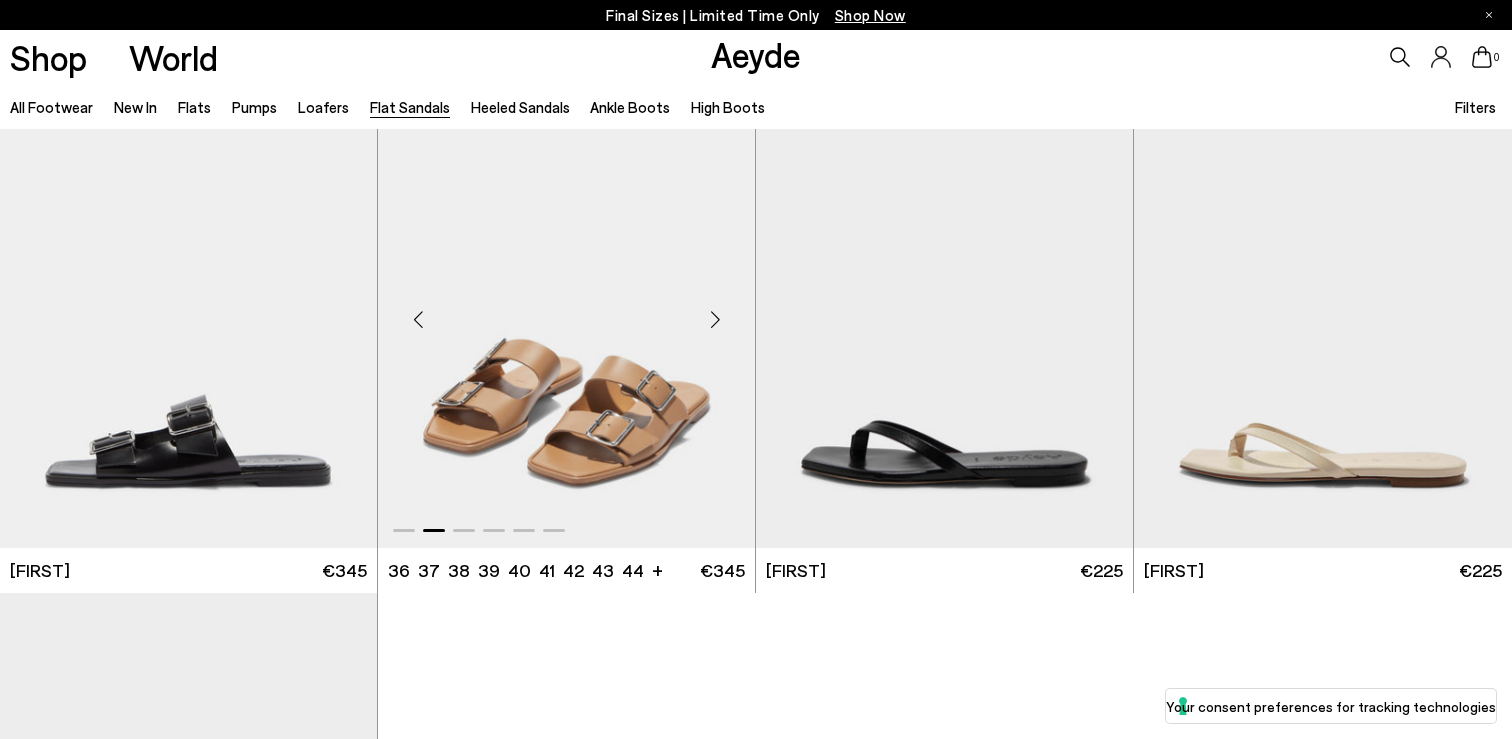 click at bounding box center [715, 319] 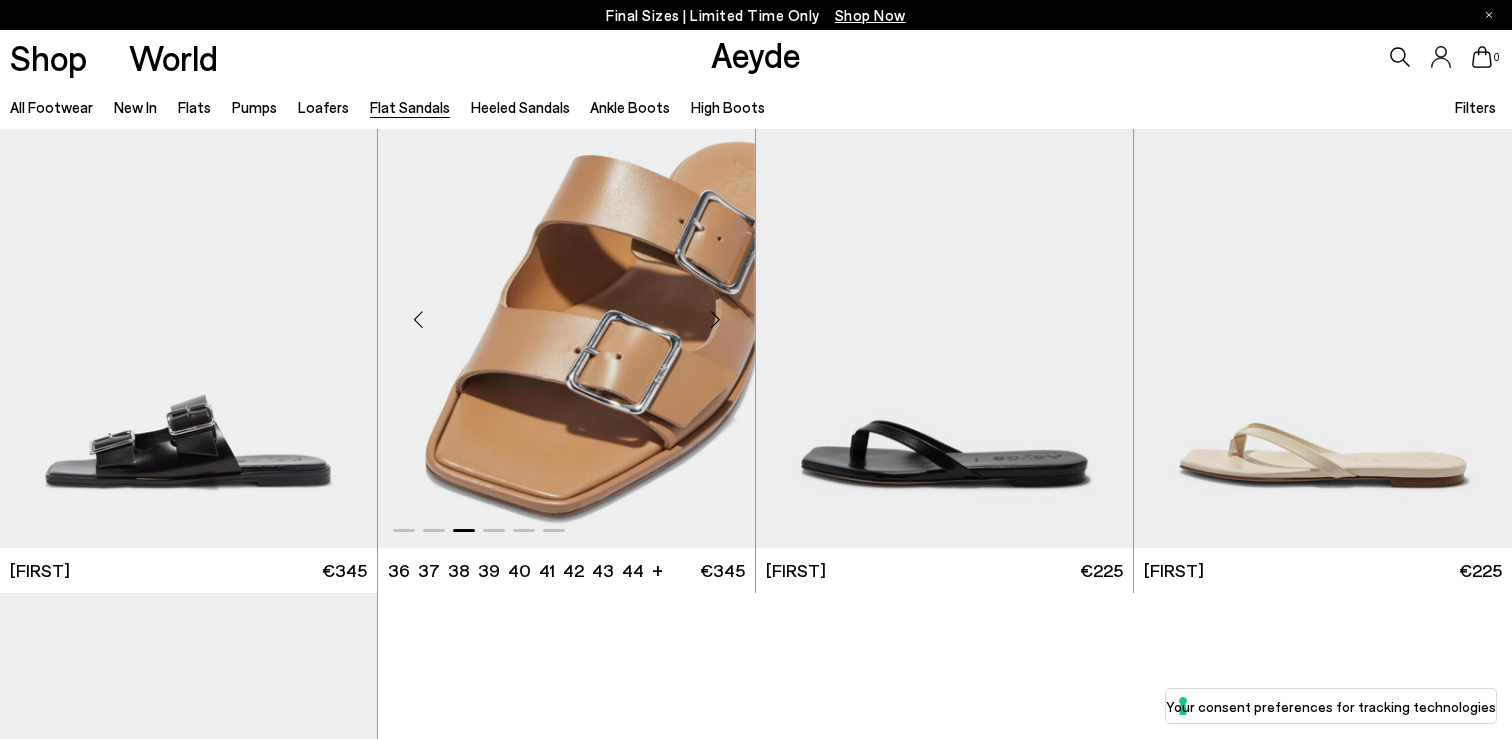 click at bounding box center (715, 319) 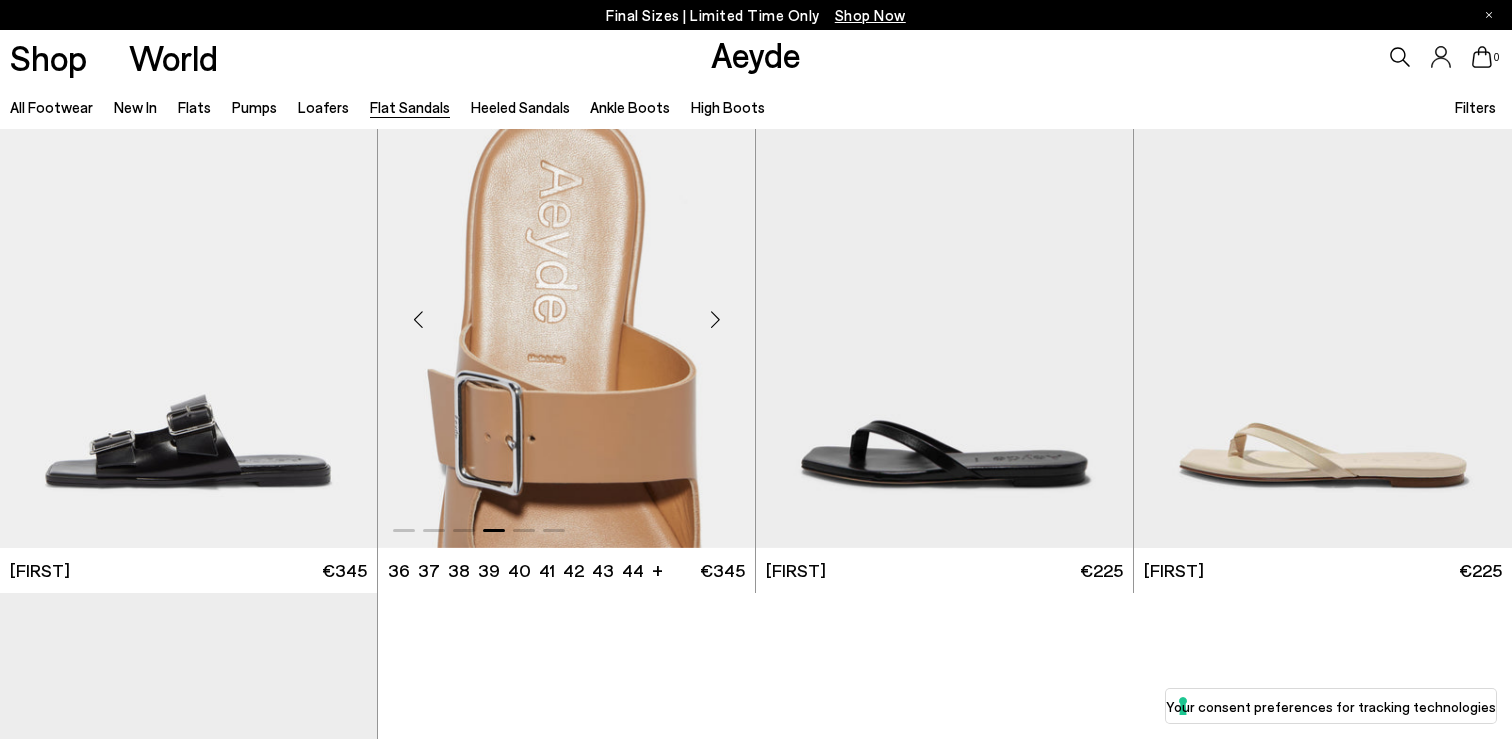 click at bounding box center [715, 319] 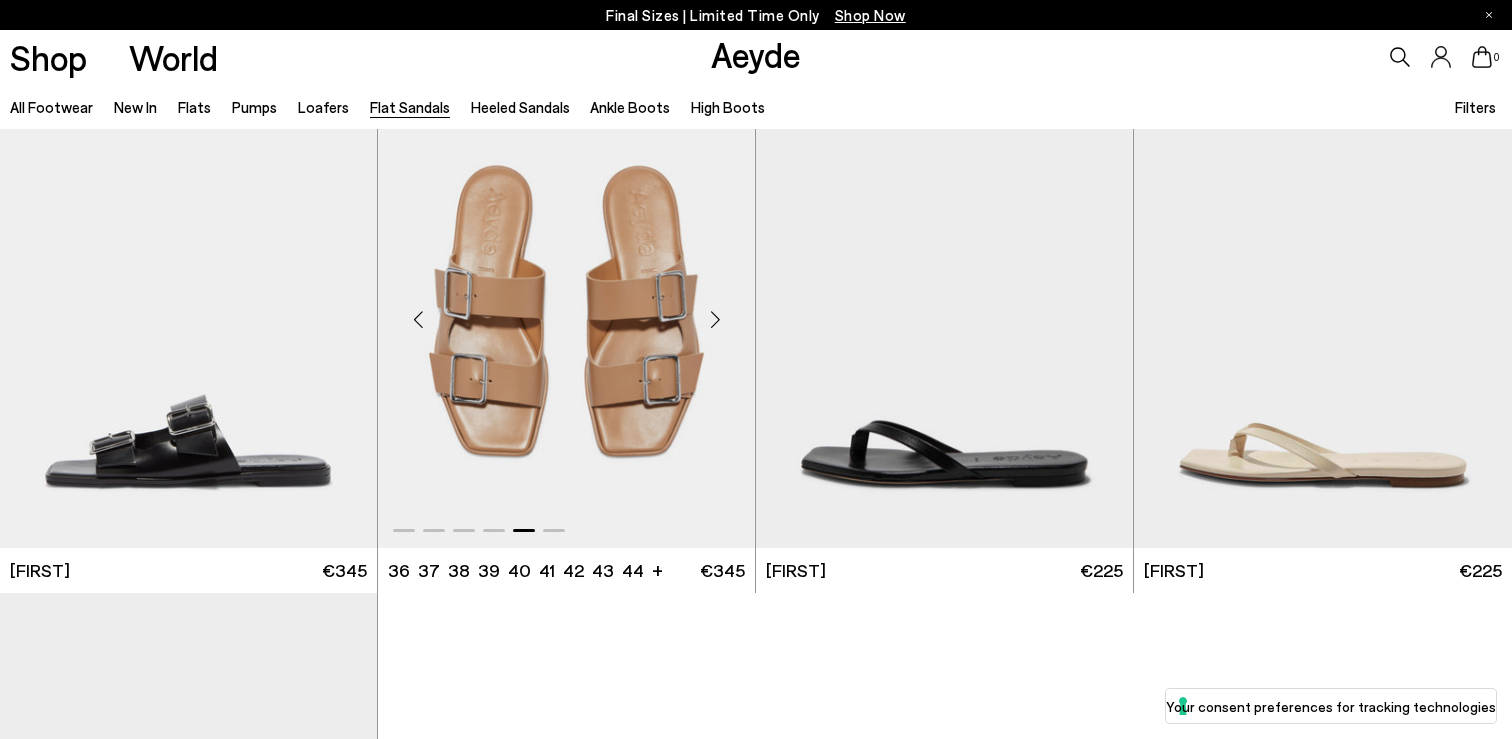 click at bounding box center (715, 319) 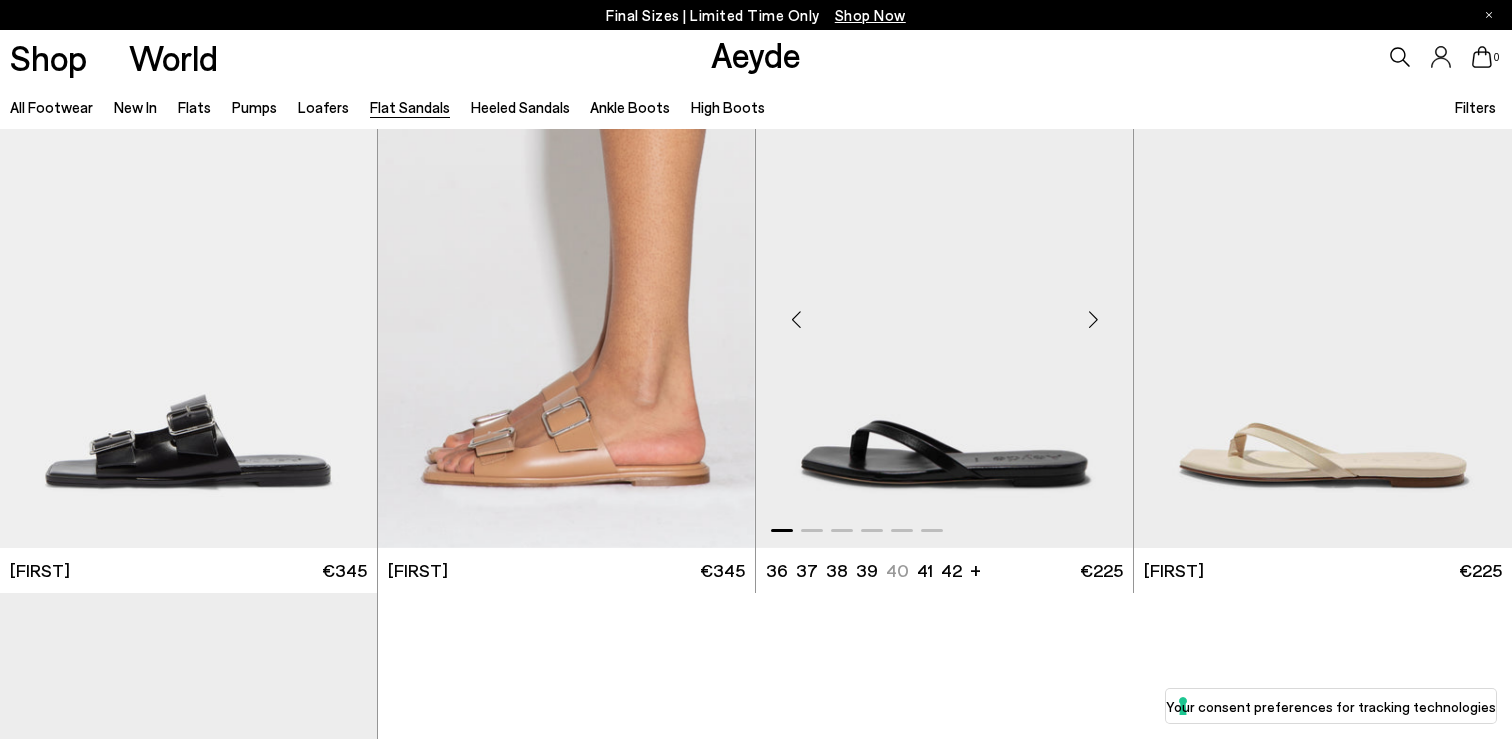 click at bounding box center (1093, 319) 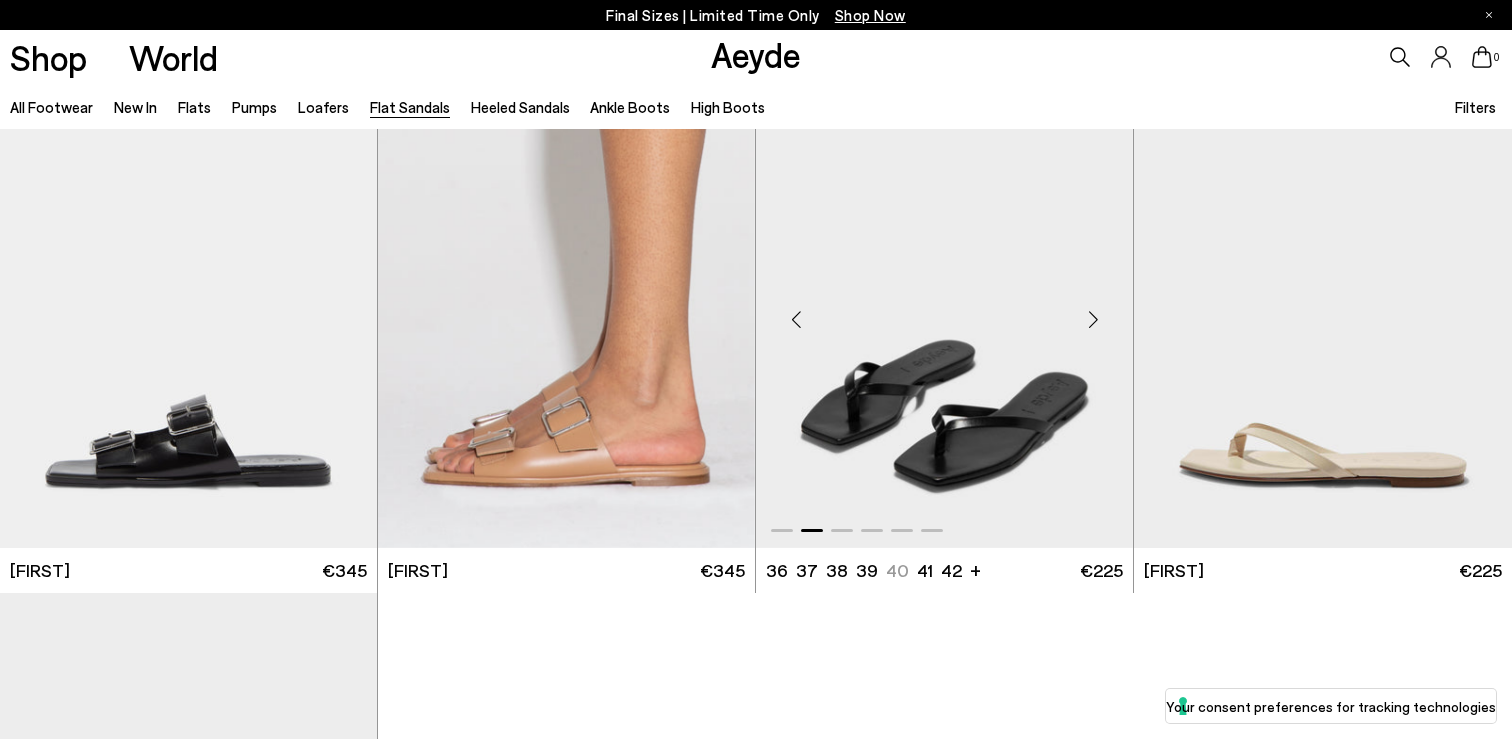 click at bounding box center (1093, 319) 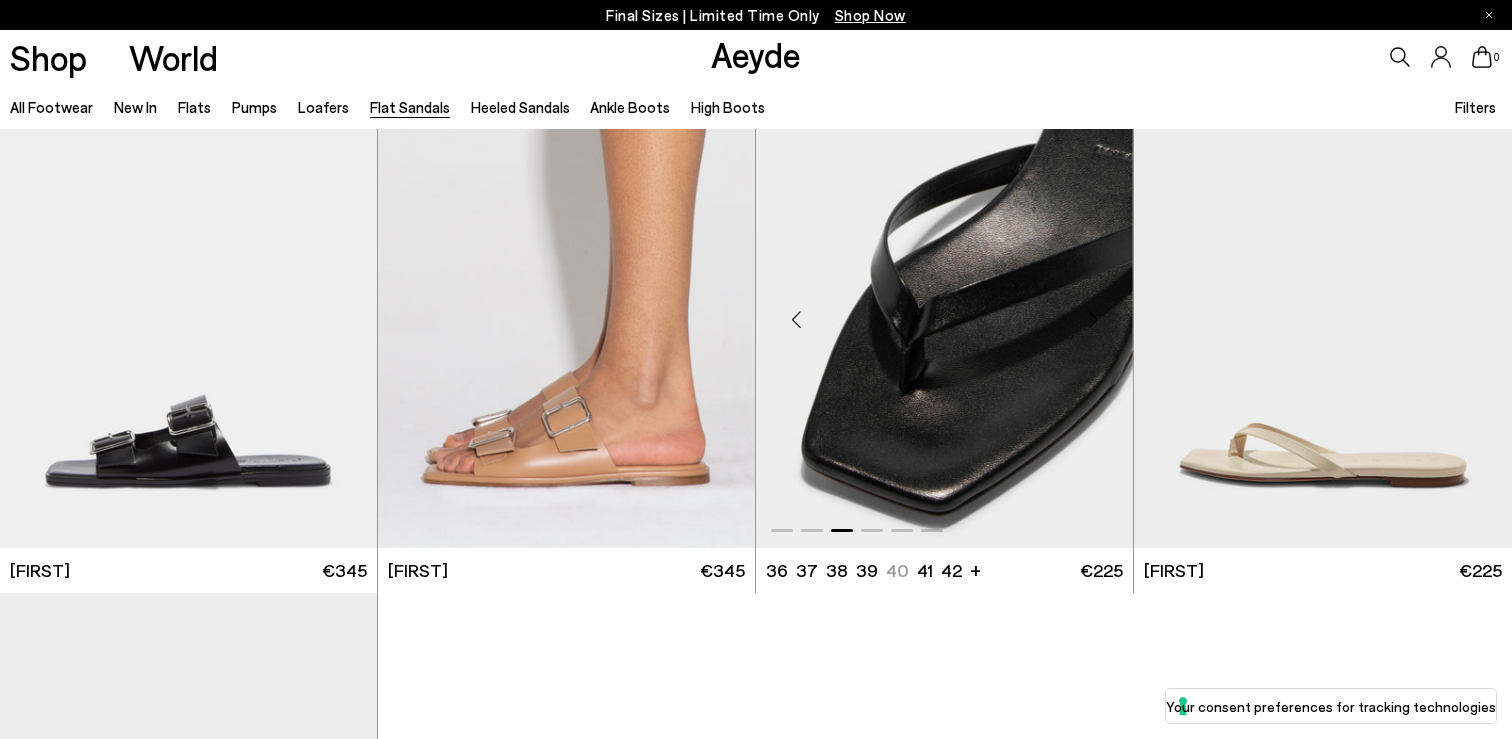 click at bounding box center [1093, 319] 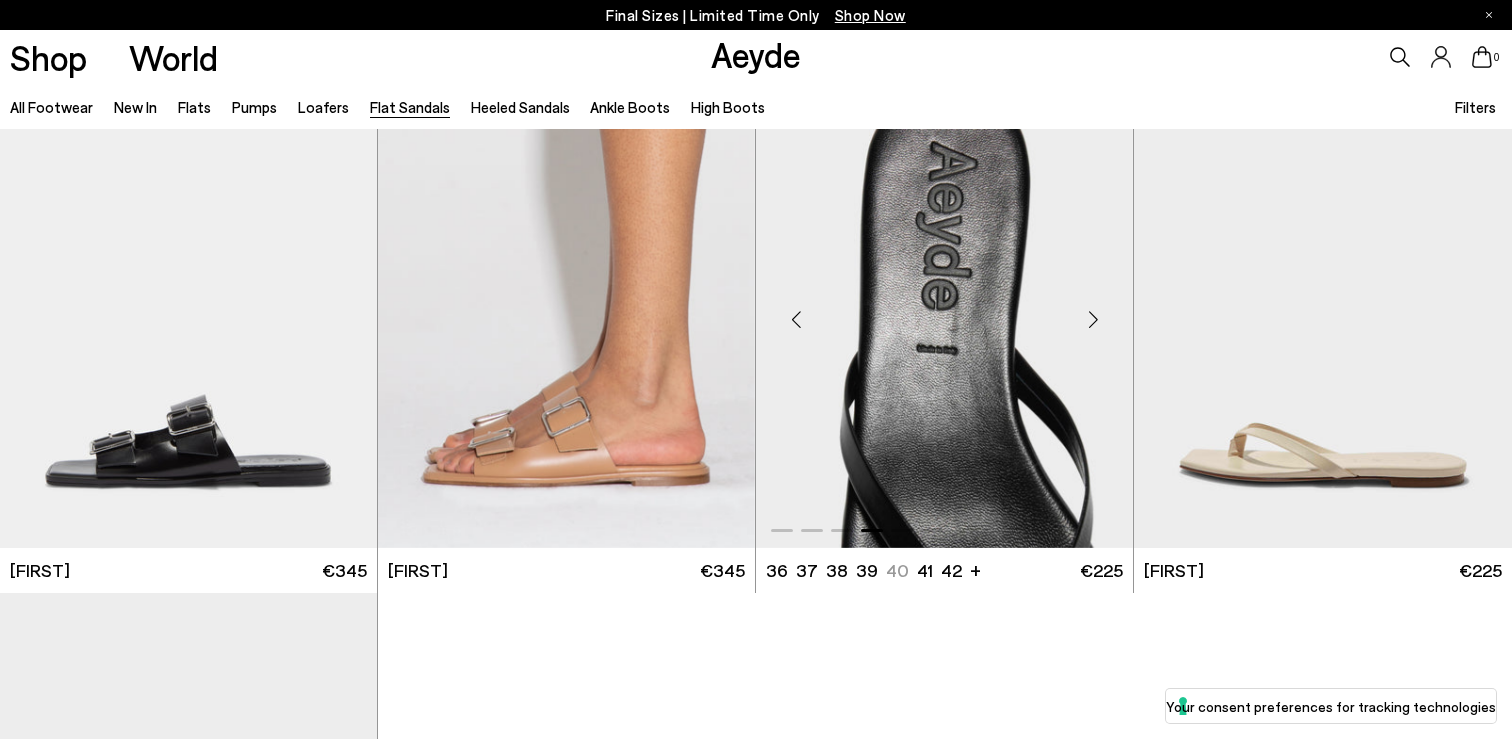 click at bounding box center [1093, 319] 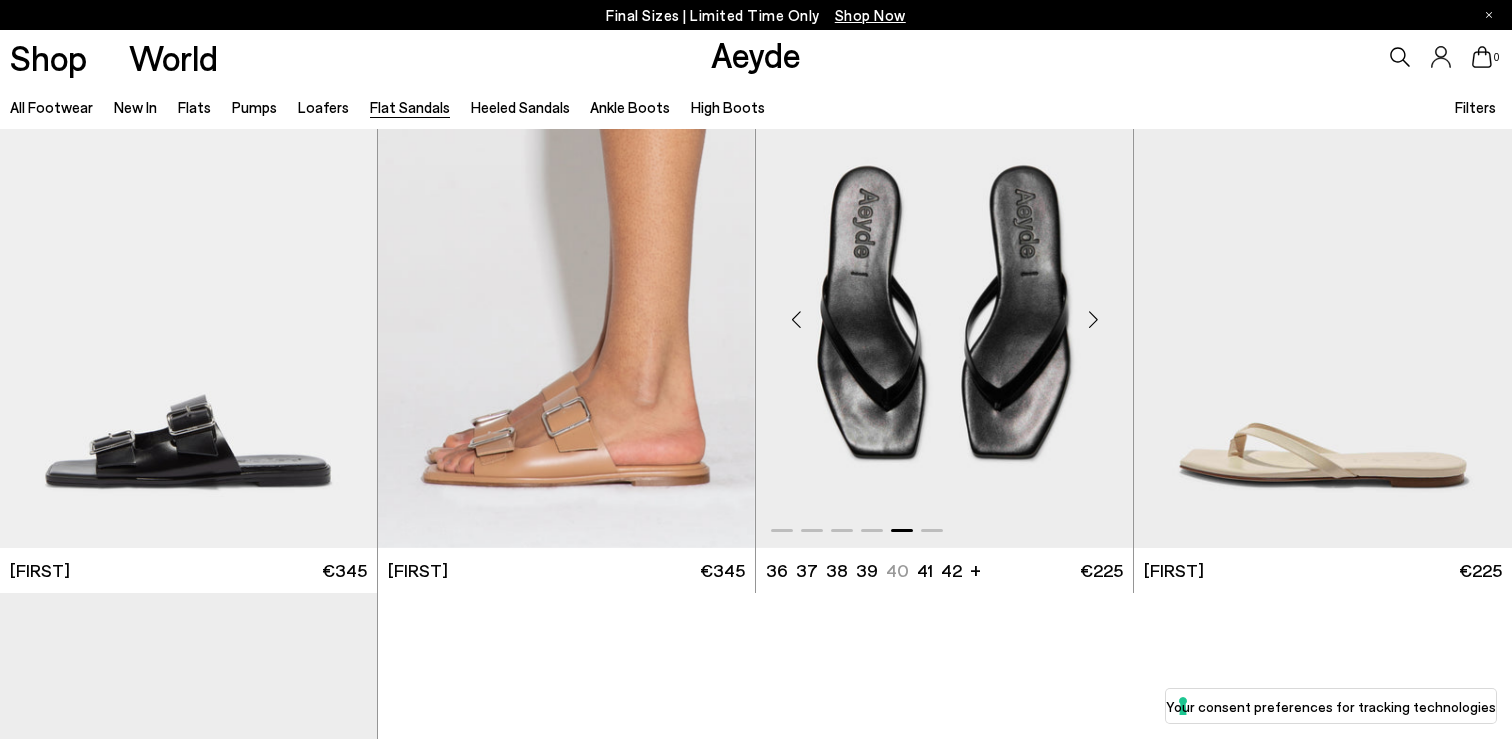 click at bounding box center [1093, 319] 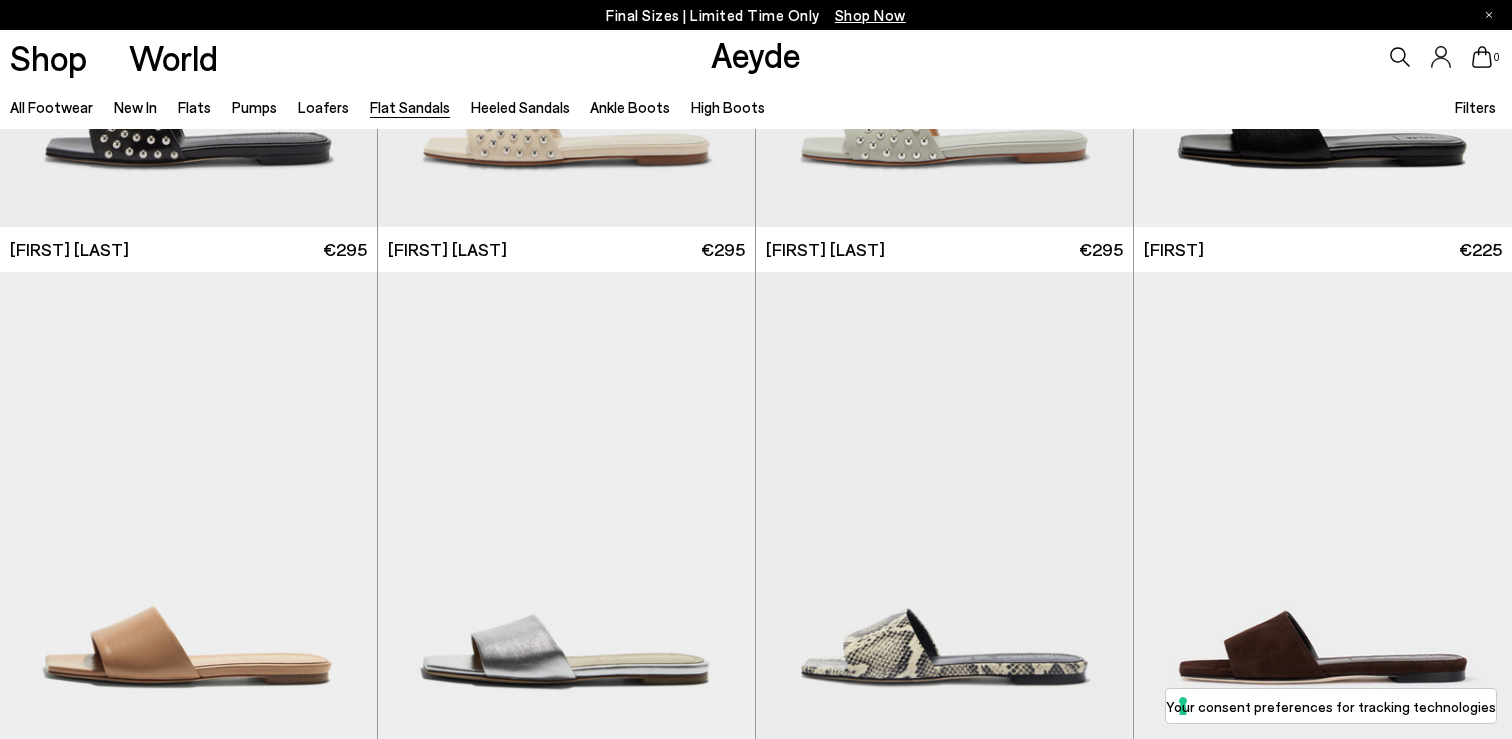 scroll, scrollTop: 0, scrollLeft: 0, axis: both 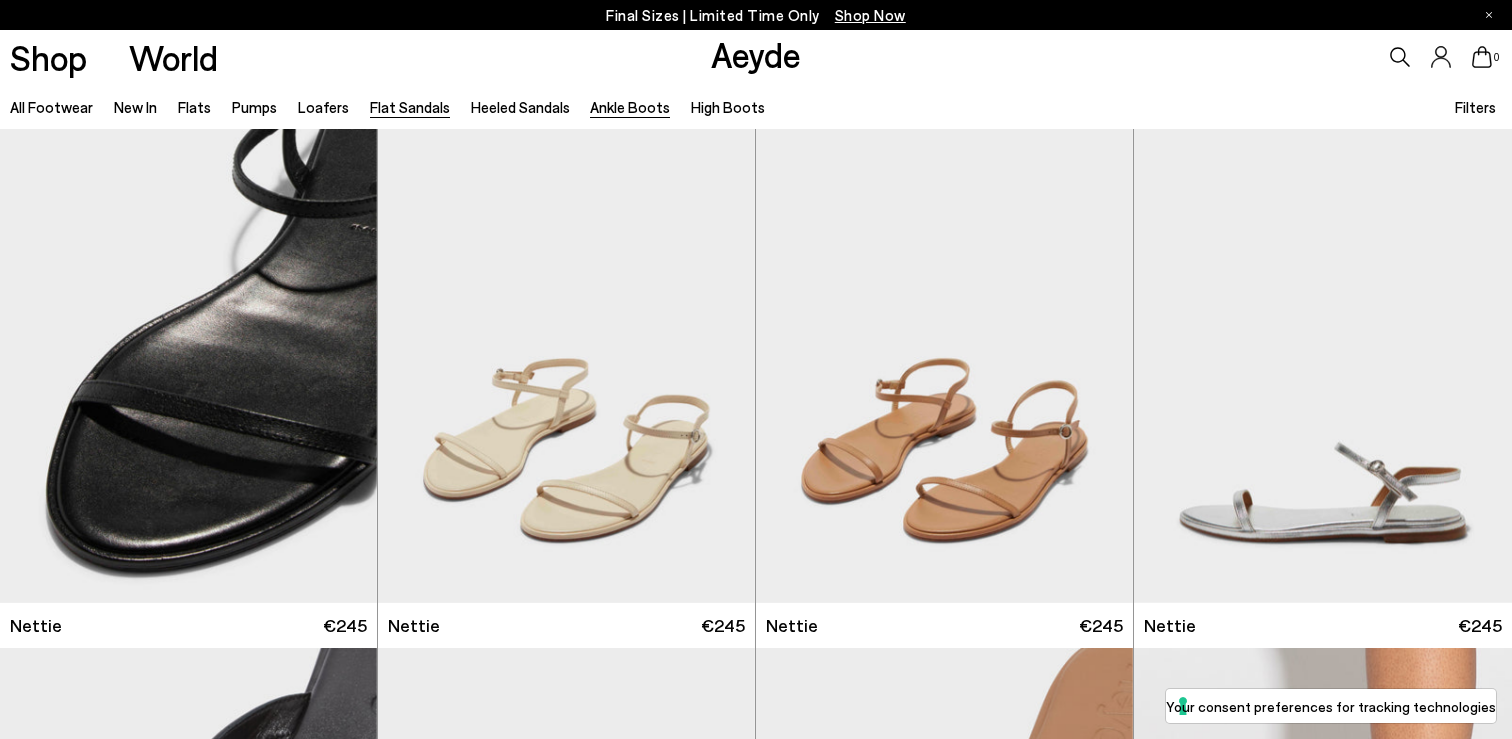 click on "Ankle Boots" at bounding box center [630, 107] 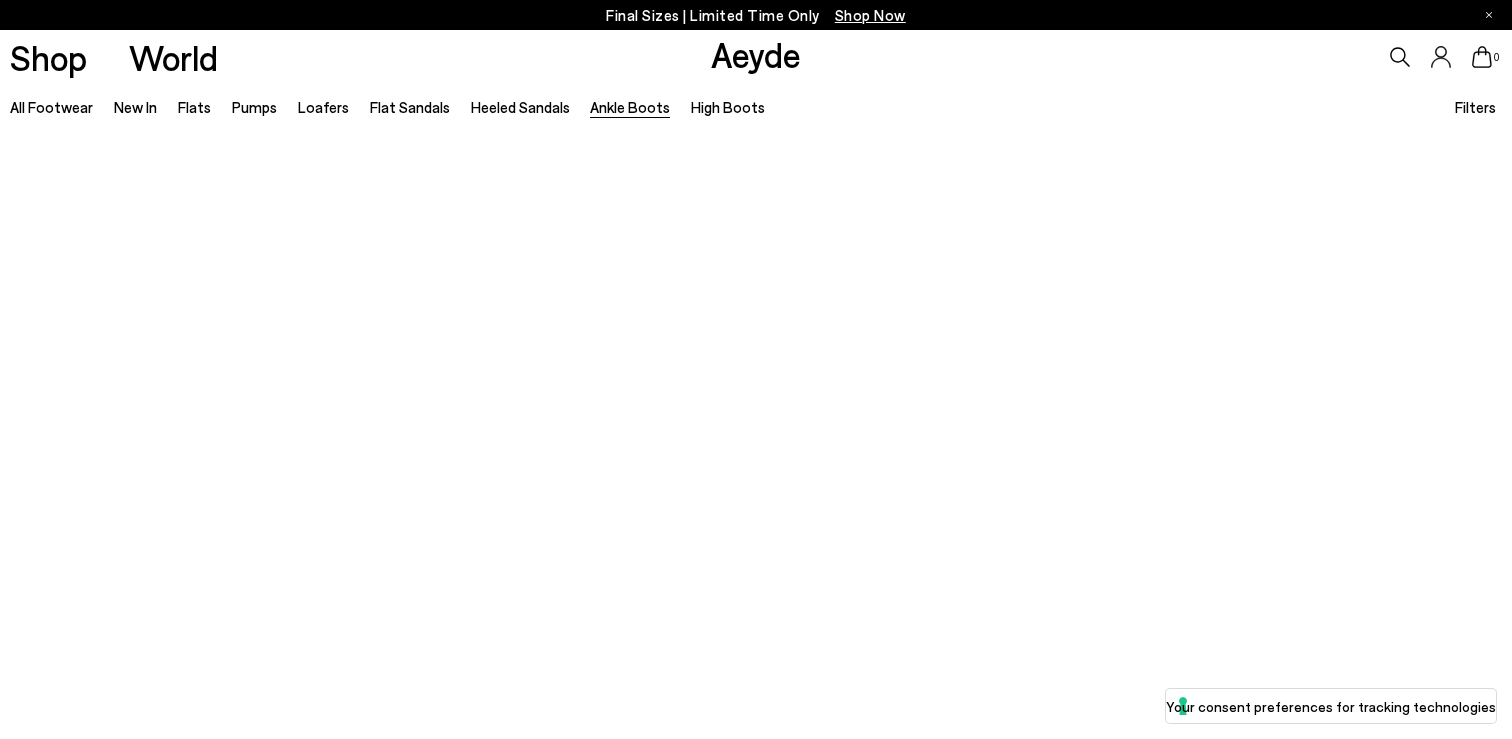 scroll, scrollTop: 0, scrollLeft: 0, axis: both 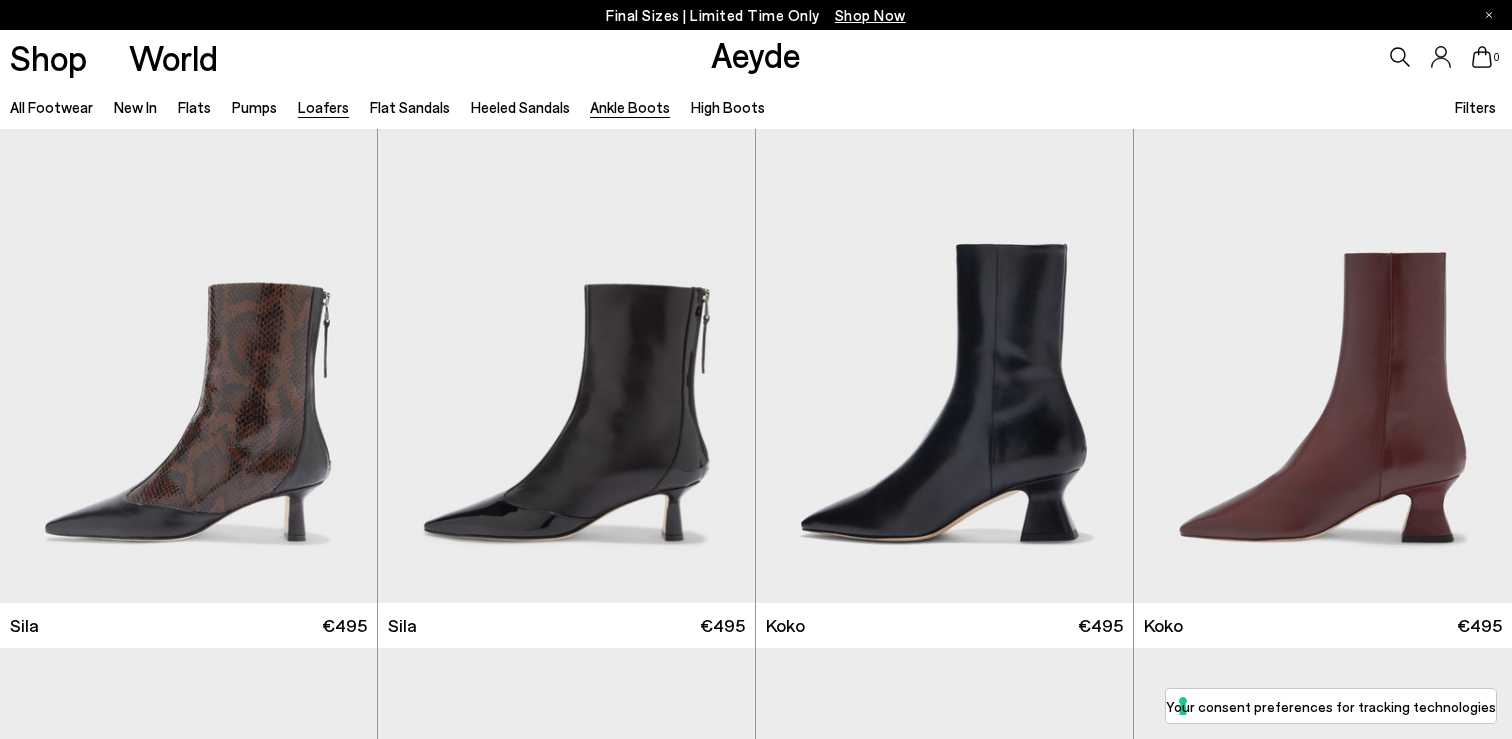 click on "Loafers" at bounding box center [323, 107] 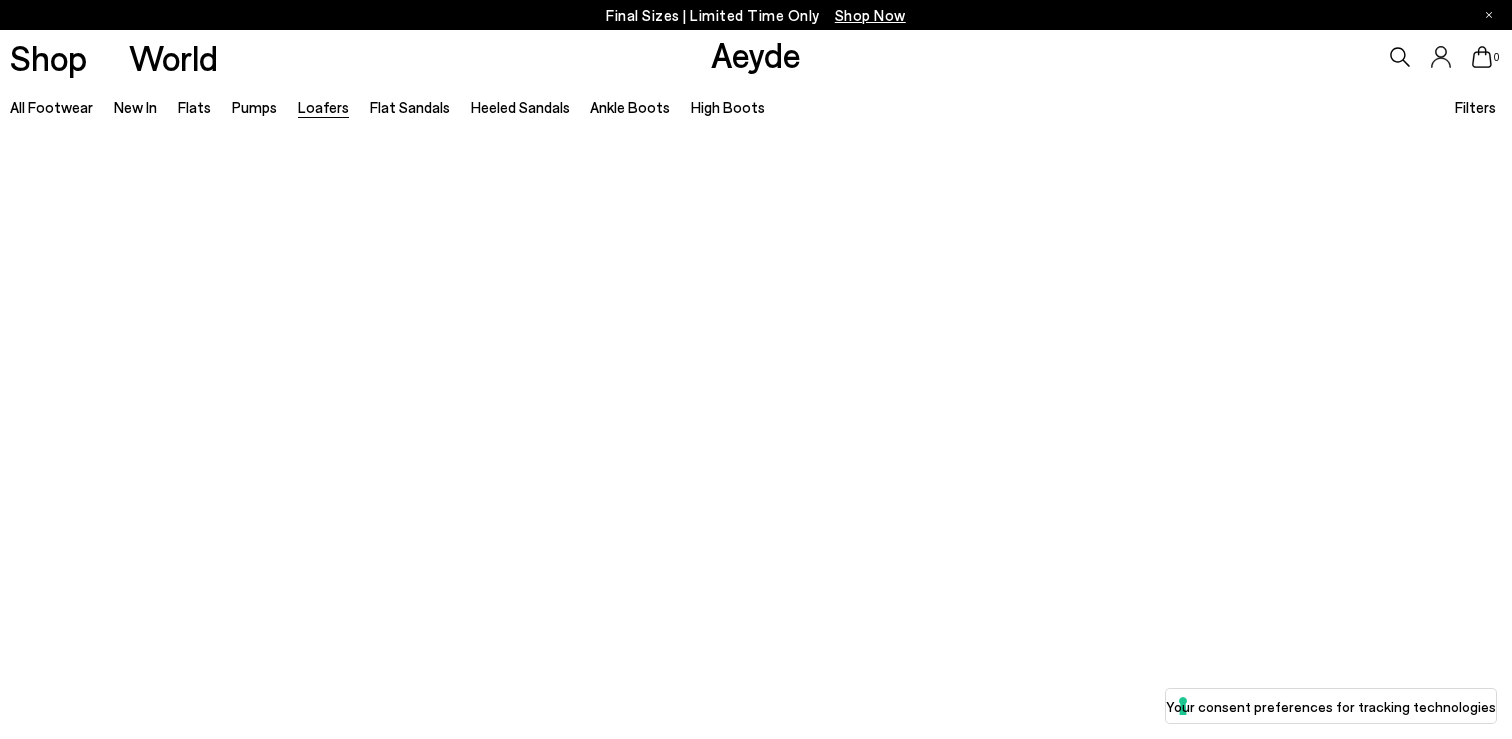 scroll, scrollTop: 0, scrollLeft: 0, axis: both 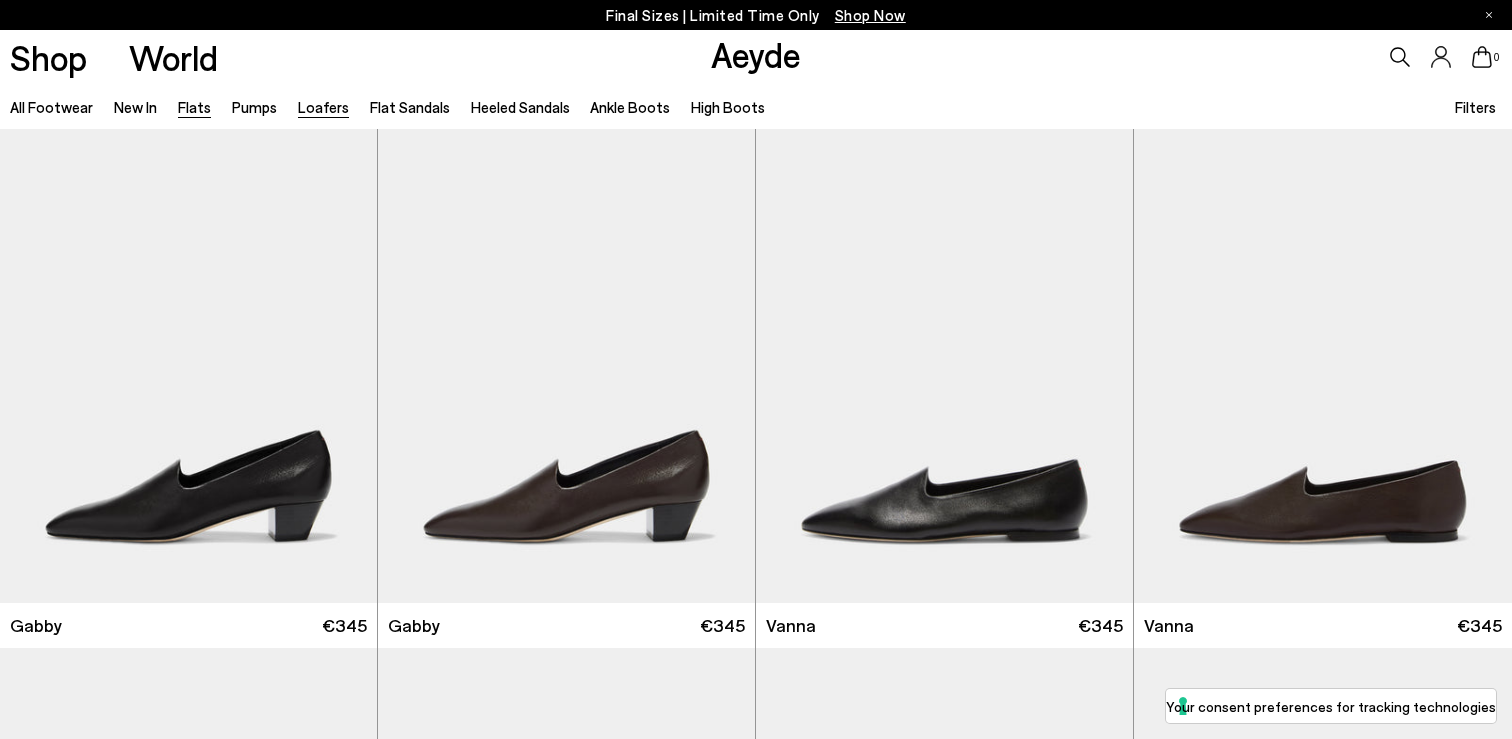 click on "Flats" at bounding box center (194, 107) 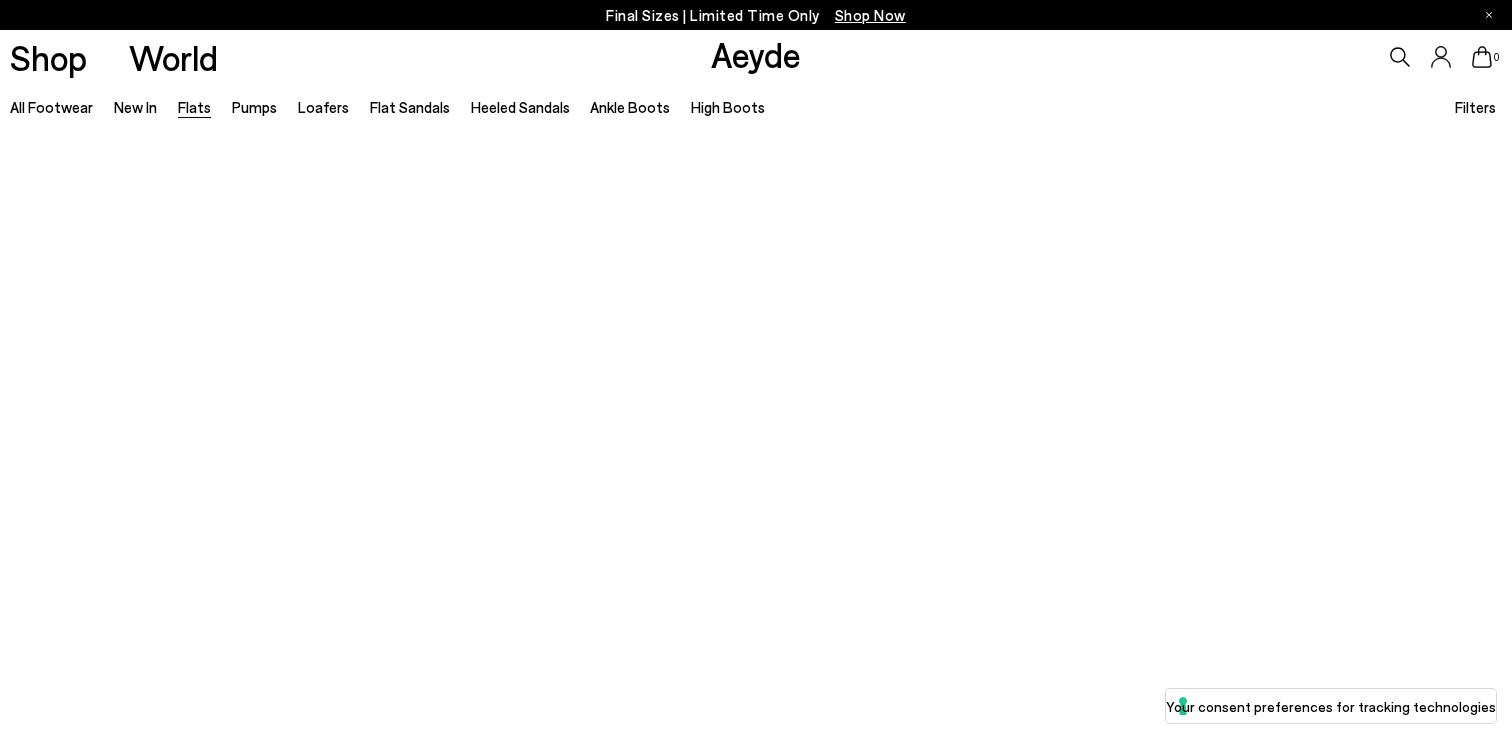 scroll, scrollTop: 0, scrollLeft: 0, axis: both 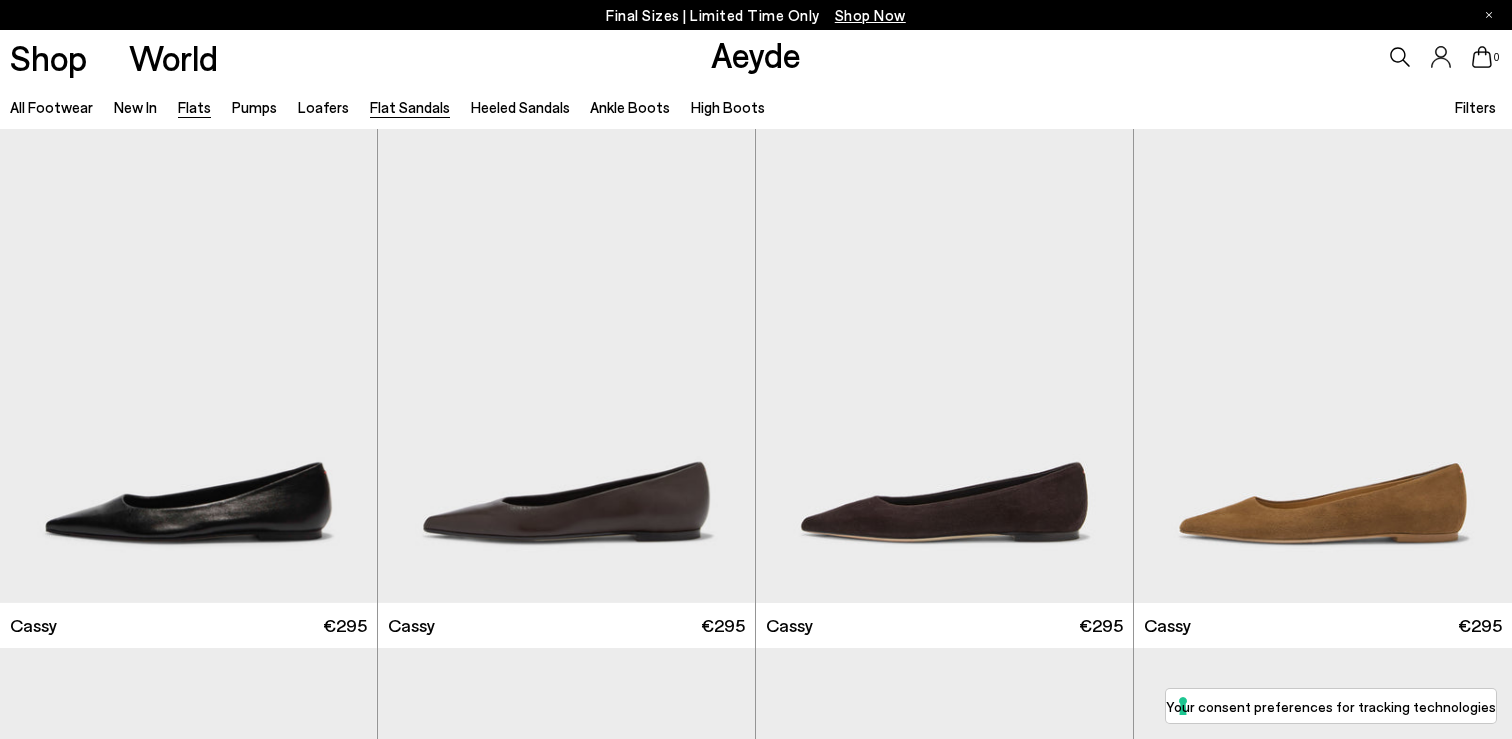 click on "Flat Sandals" at bounding box center (410, 107) 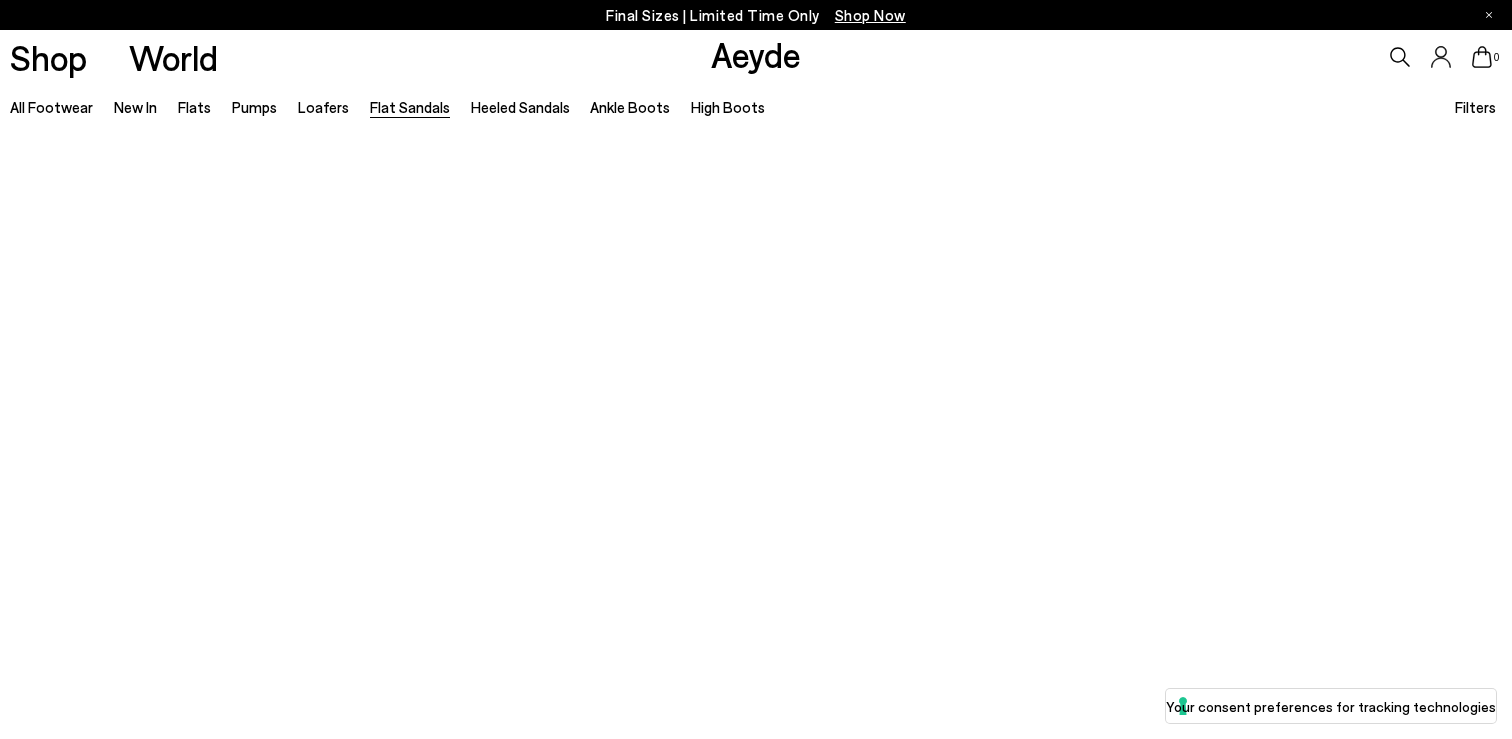 scroll, scrollTop: 0, scrollLeft: 0, axis: both 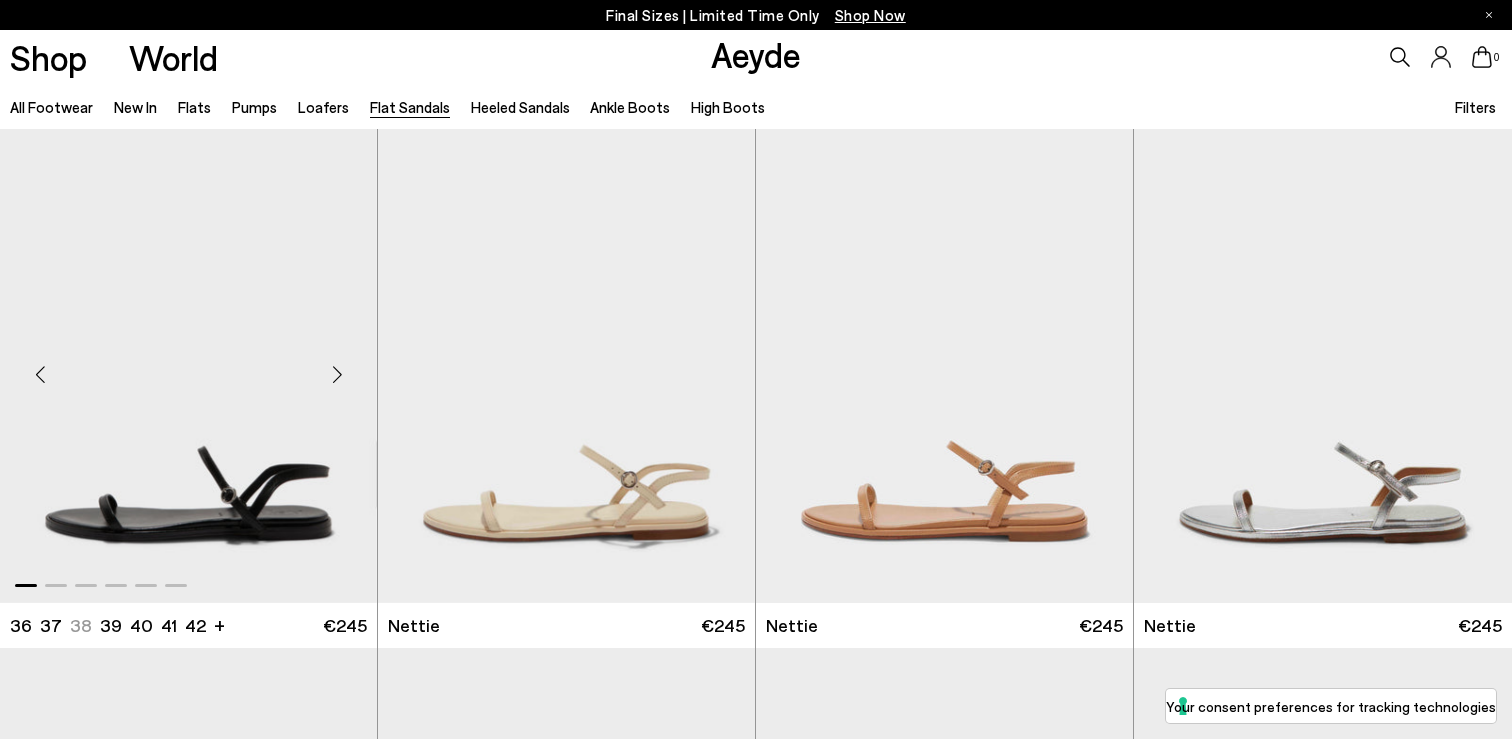 click at bounding box center [188, 366] 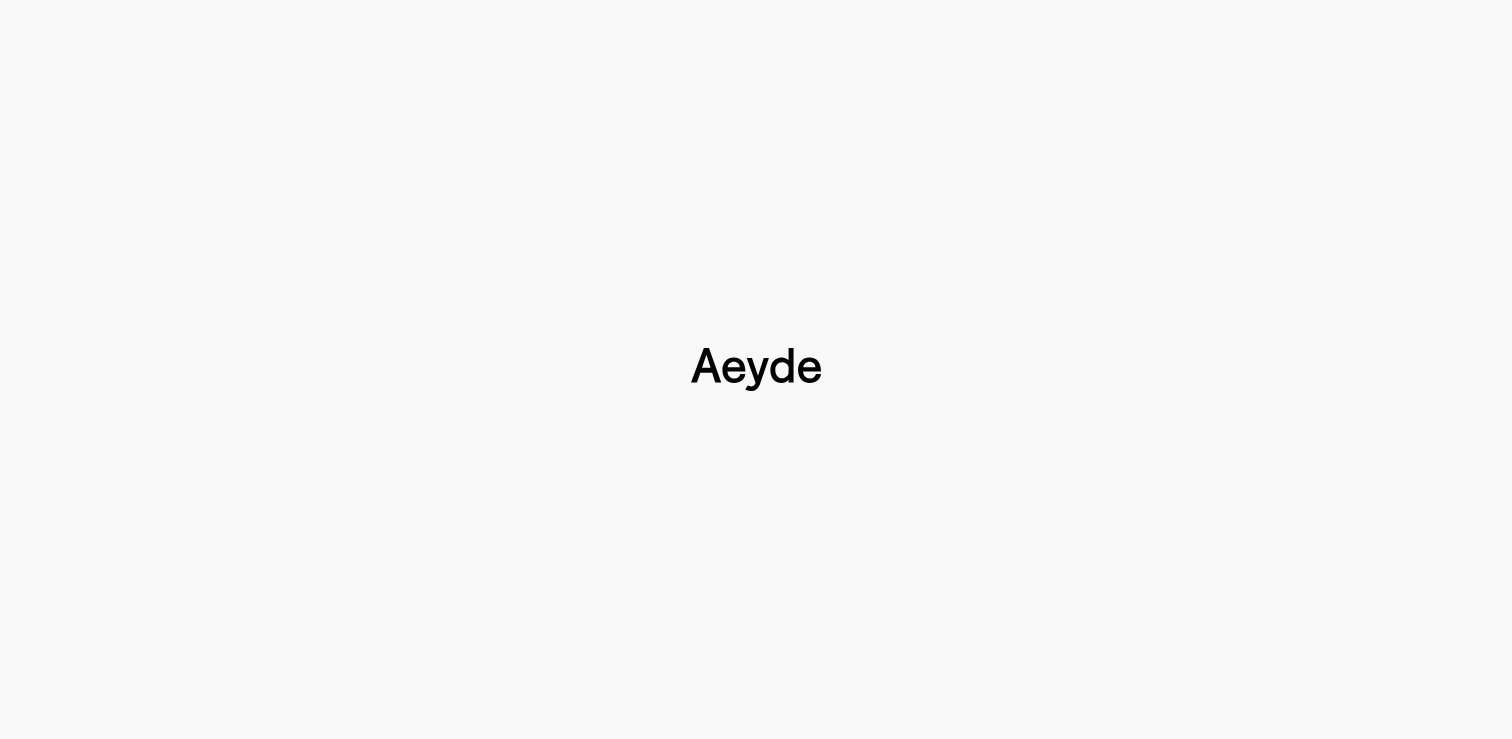 scroll, scrollTop: 0, scrollLeft: 0, axis: both 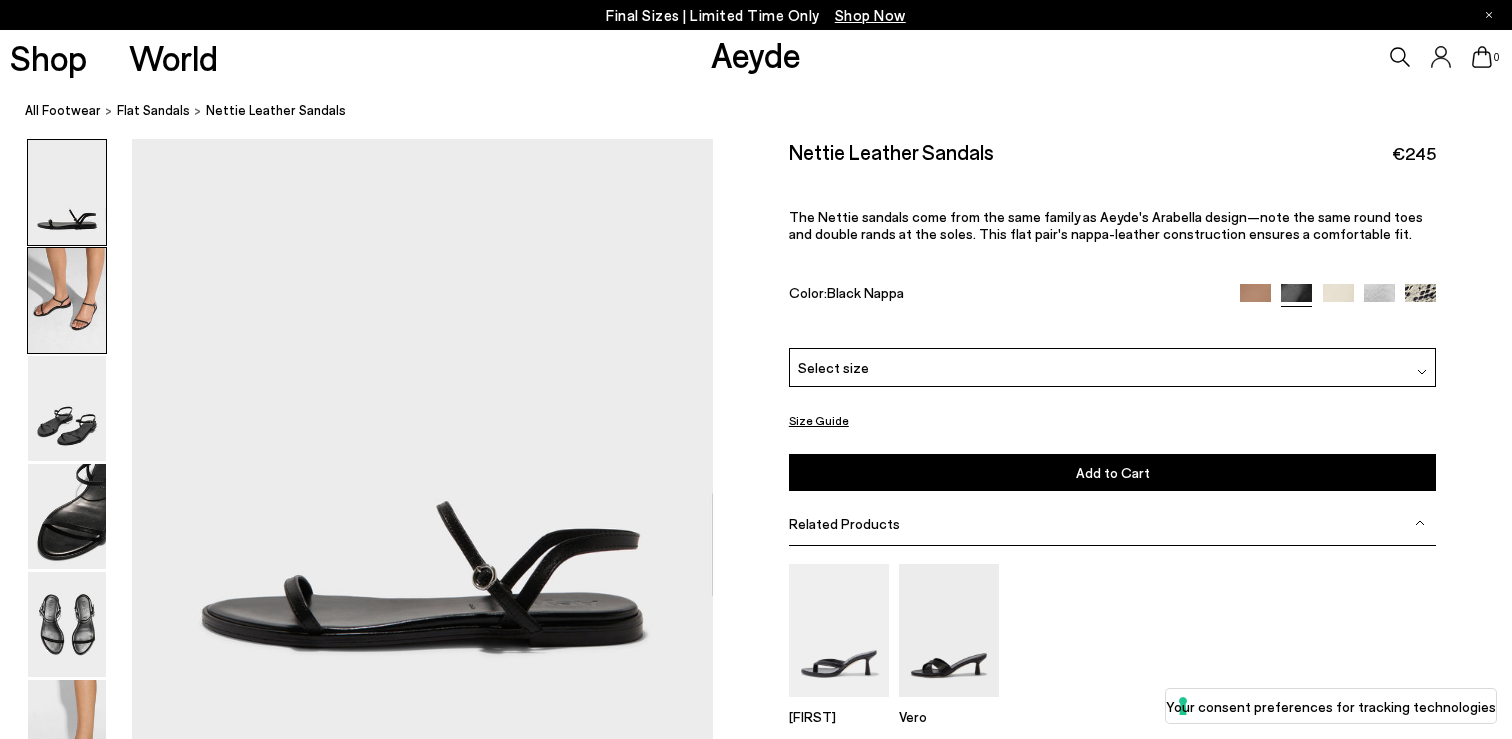 click at bounding box center [67, 300] 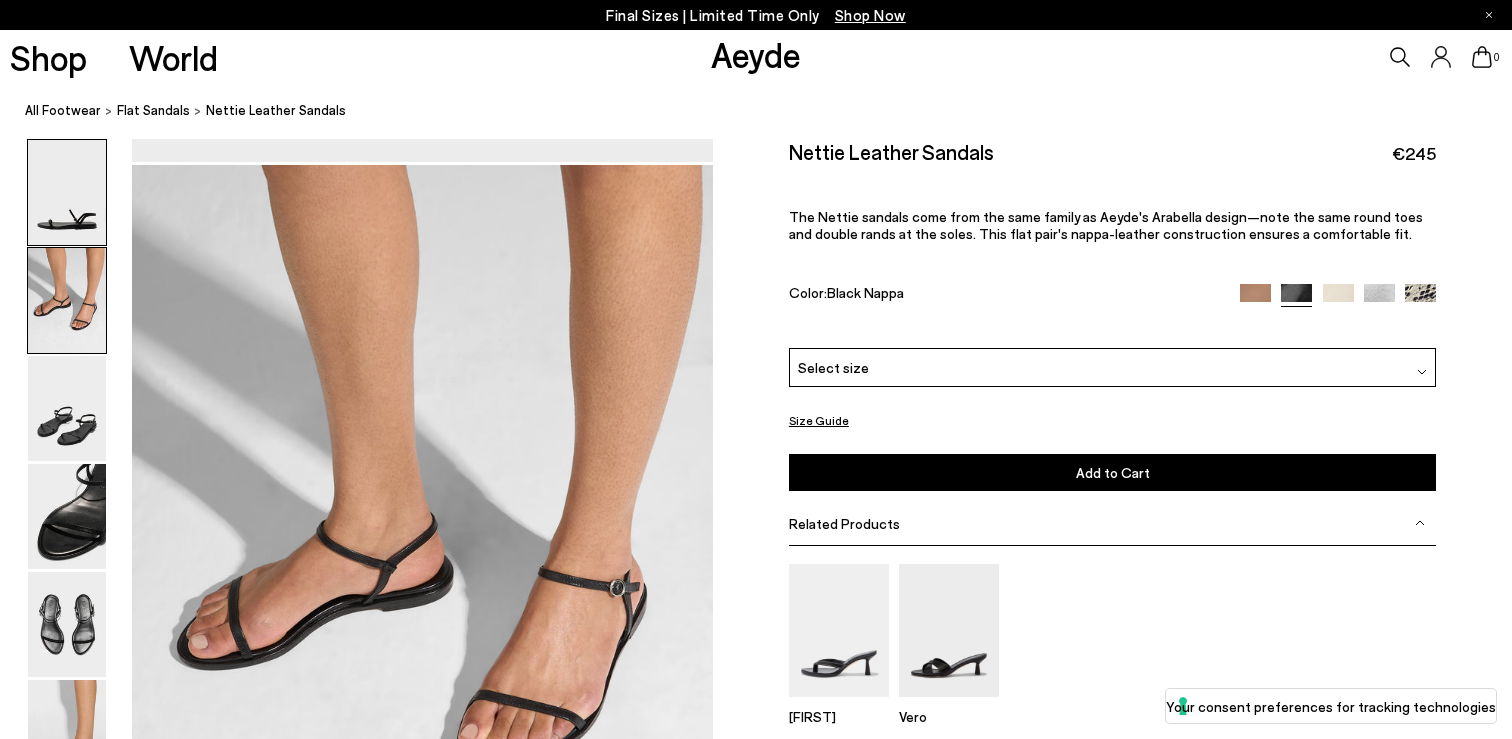scroll, scrollTop: 605, scrollLeft: 0, axis: vertical 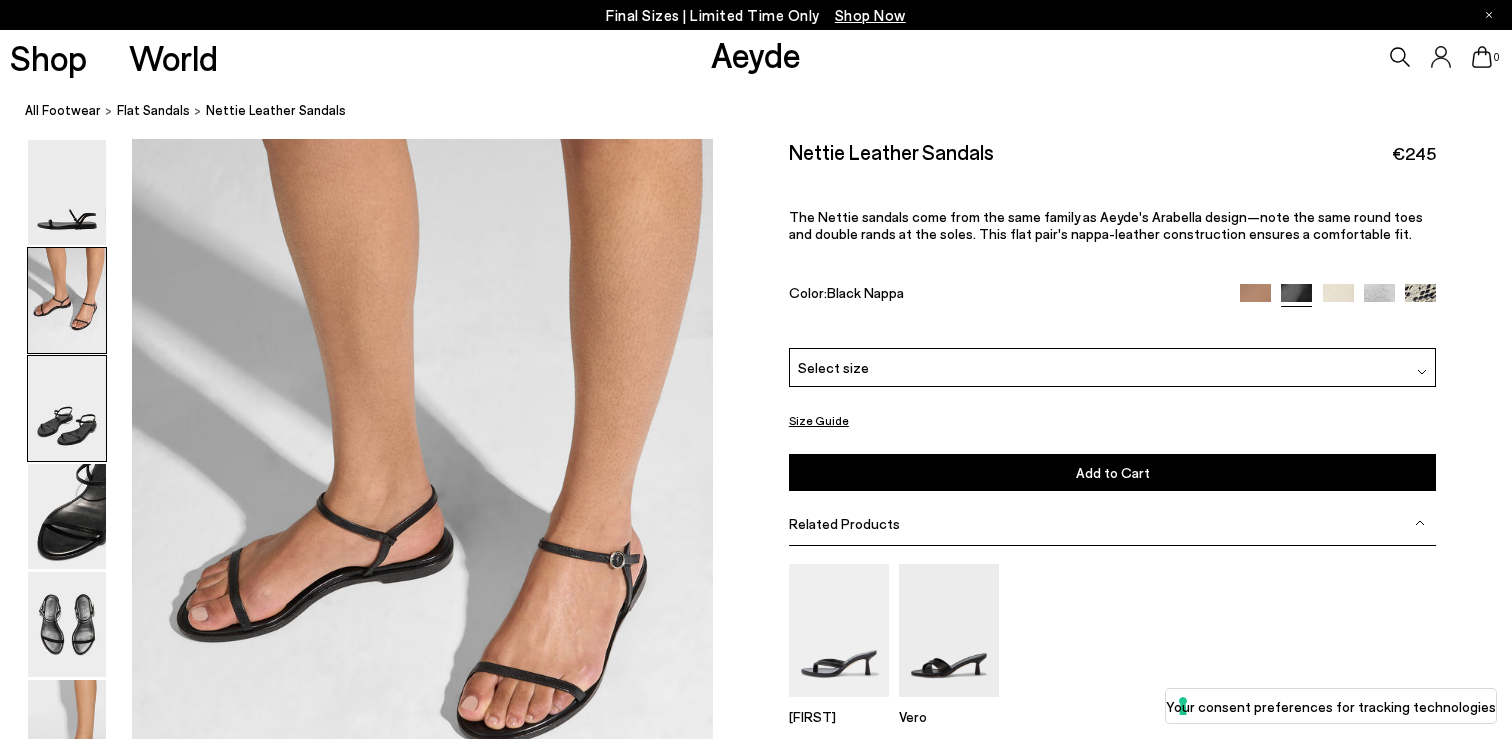 click at bounding box center (67, 408) 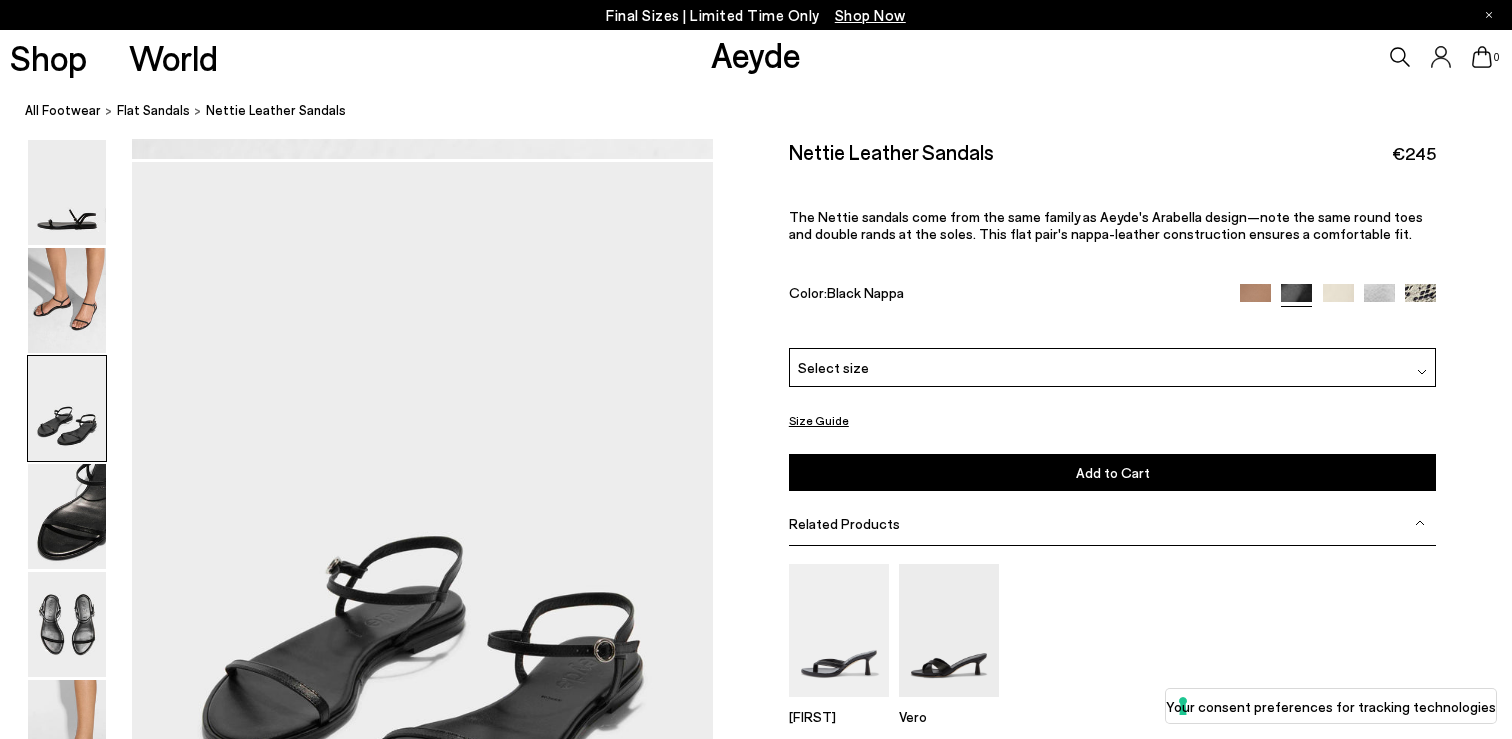 scroll, scrollTop: 1383, scrollLeft: 0, axis: vertical 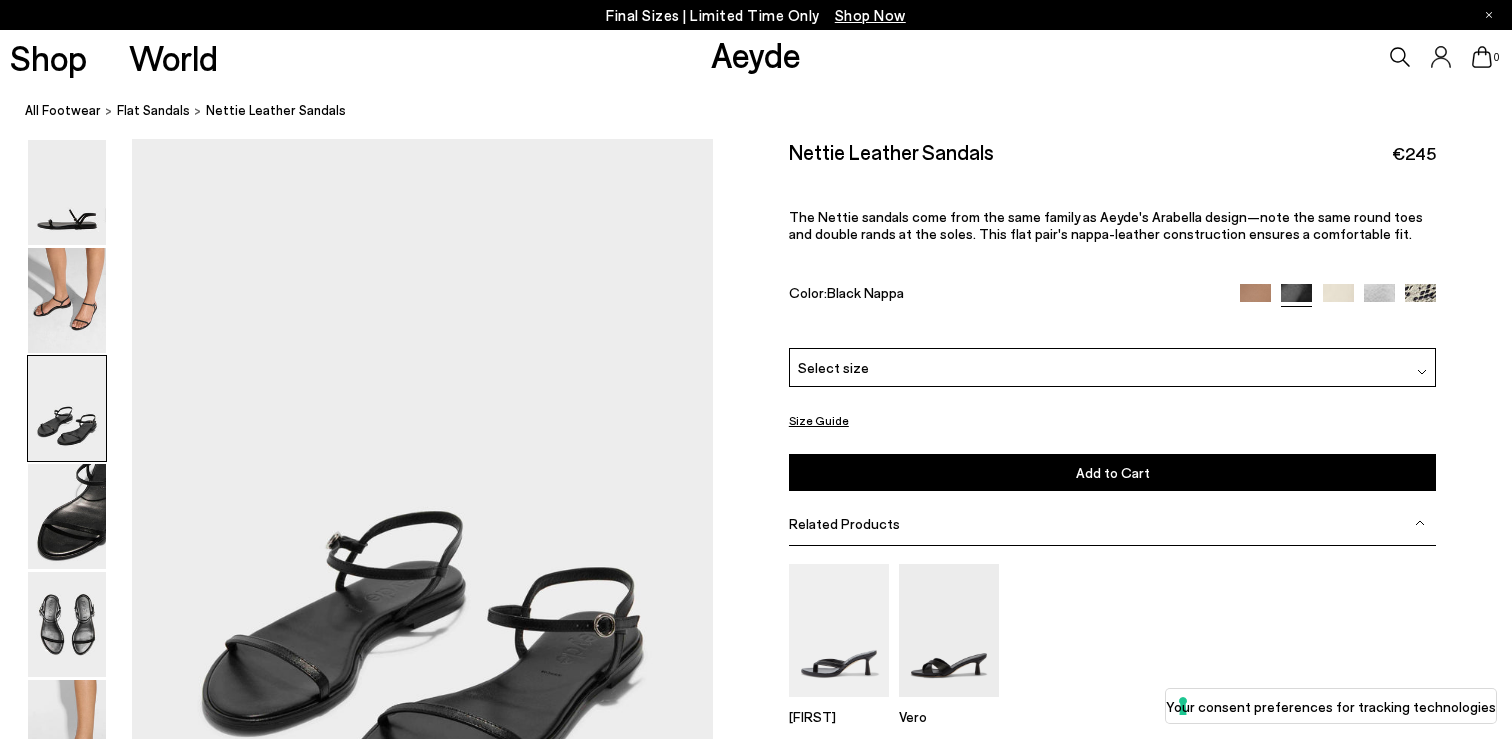 click at bounding box center (1255, 298) 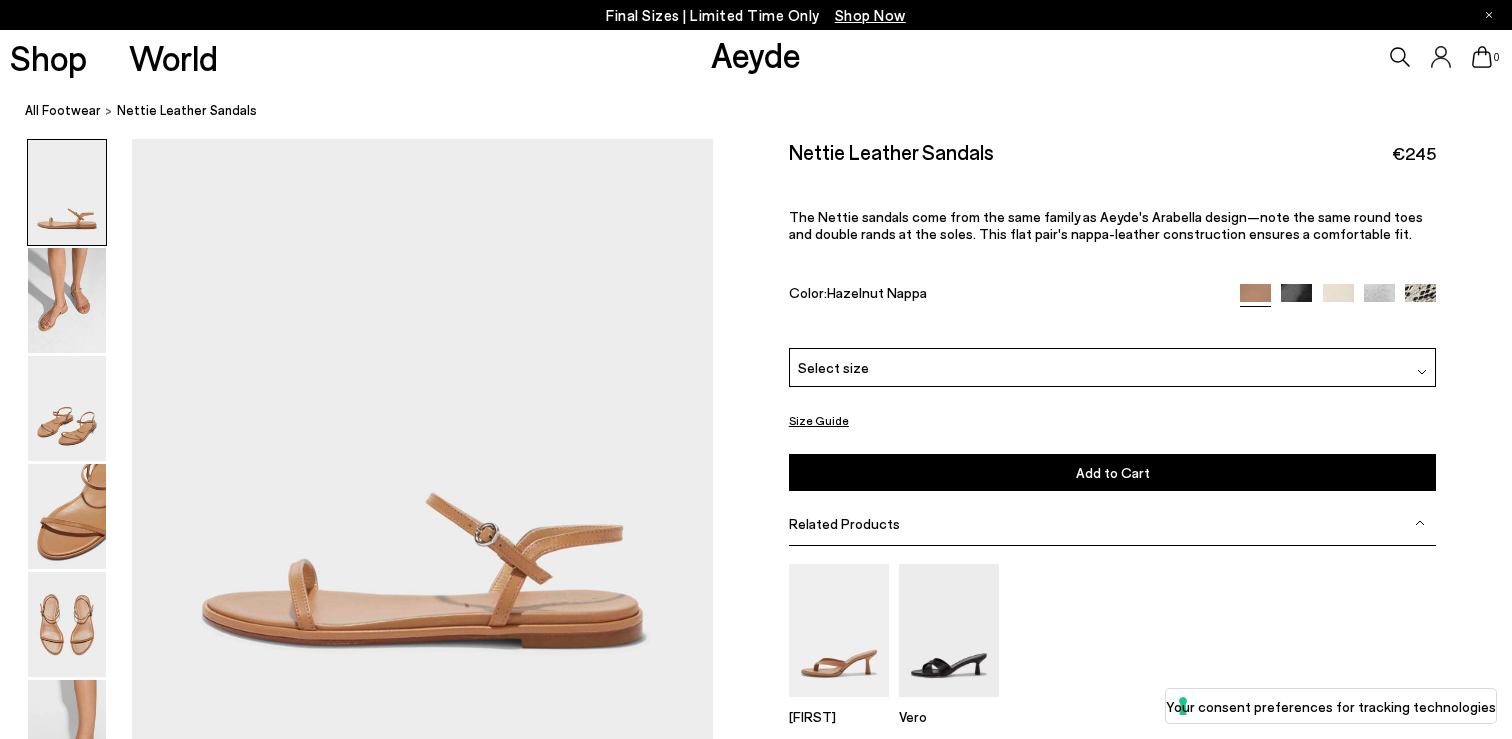 scroll, scrollTop: 0, scrollLeft: 0, axis: both 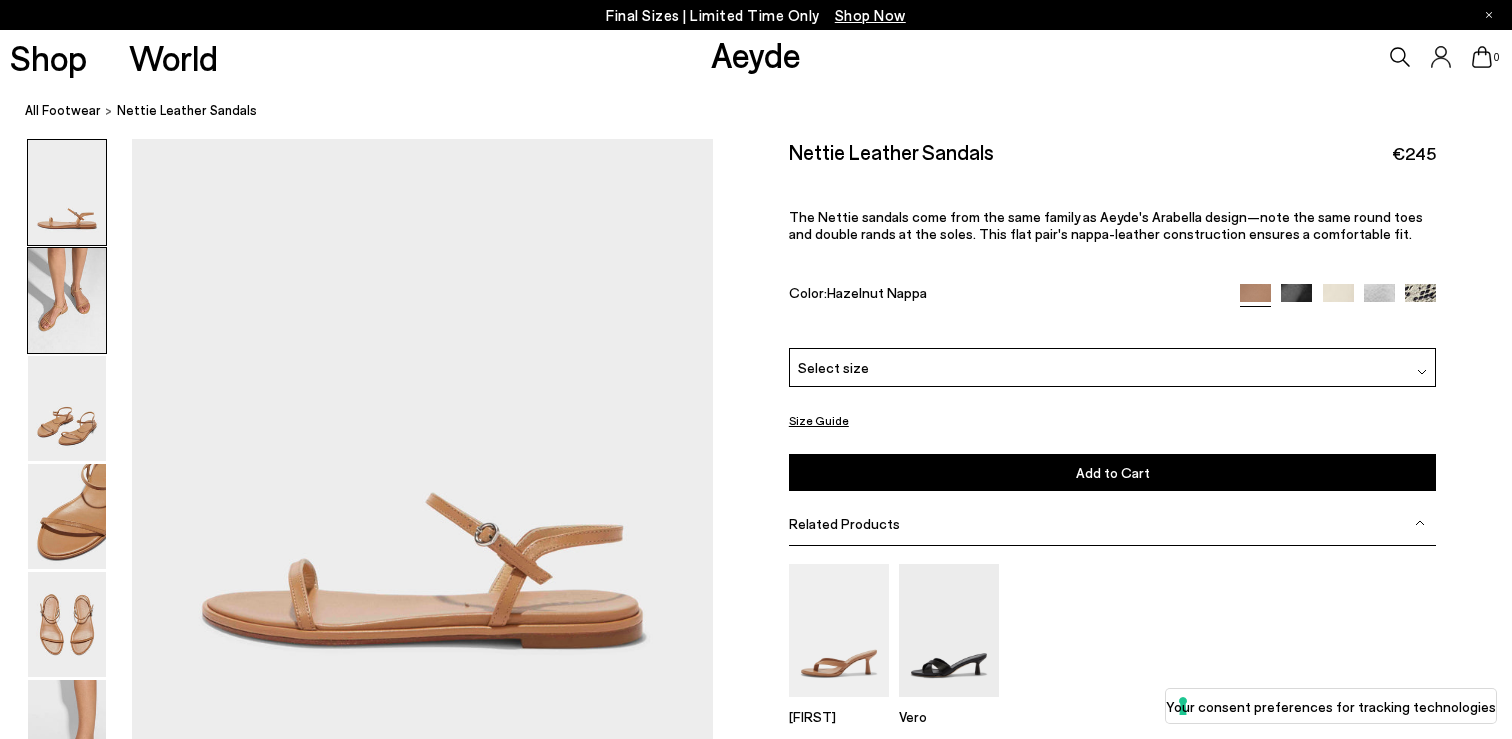 click at bounding box center (67, 300) 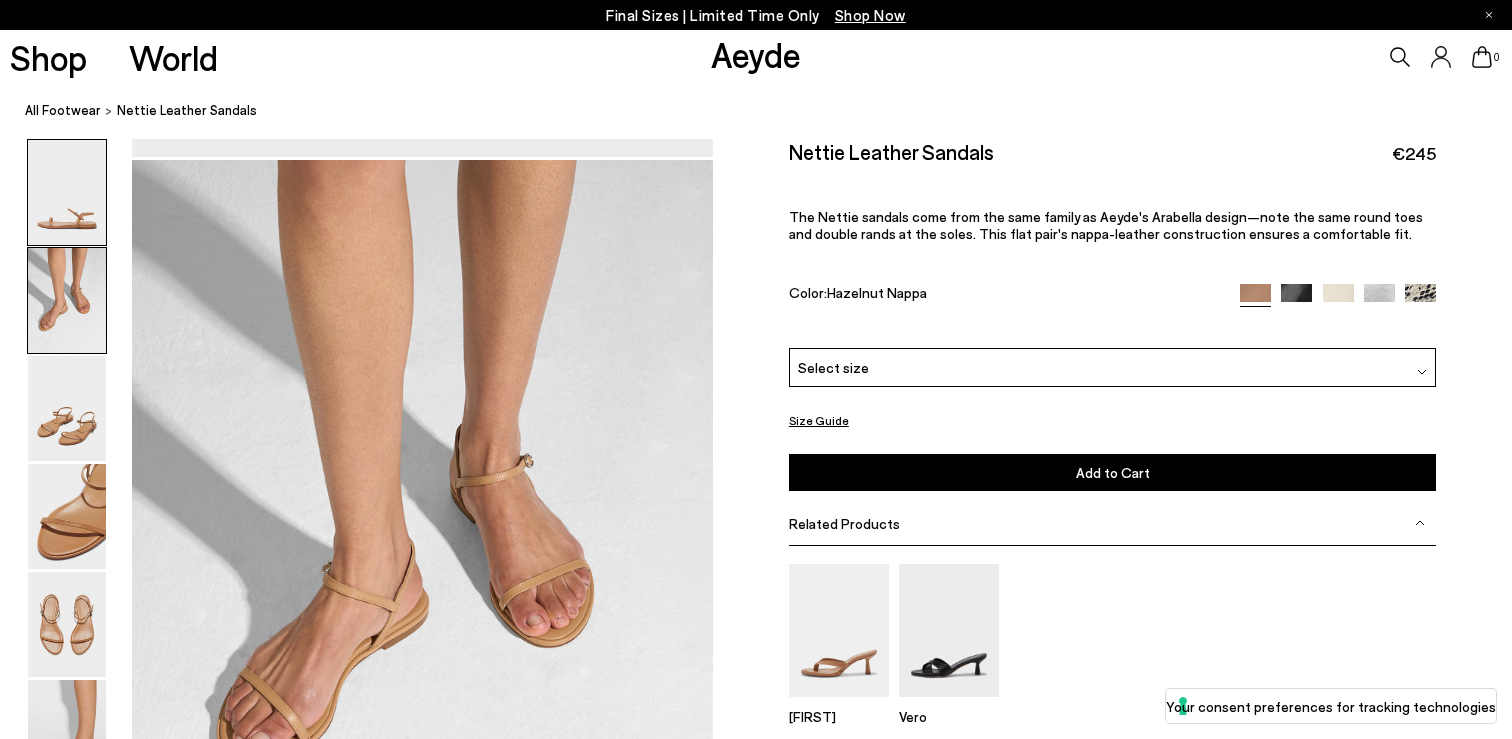 scroll, scrollTop: 605, scrollLeft: 0, axis: vertical 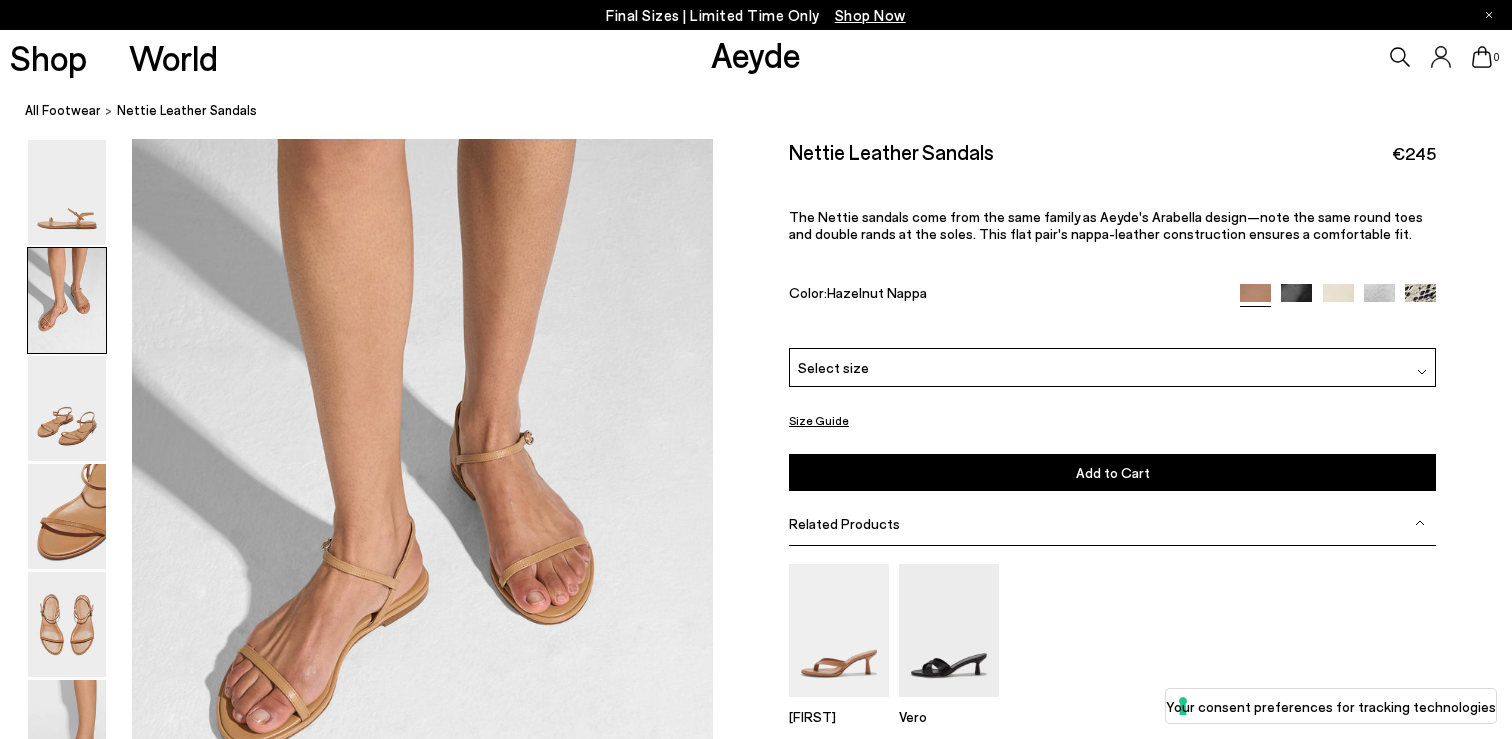 click at bounding box center [1338, 298] 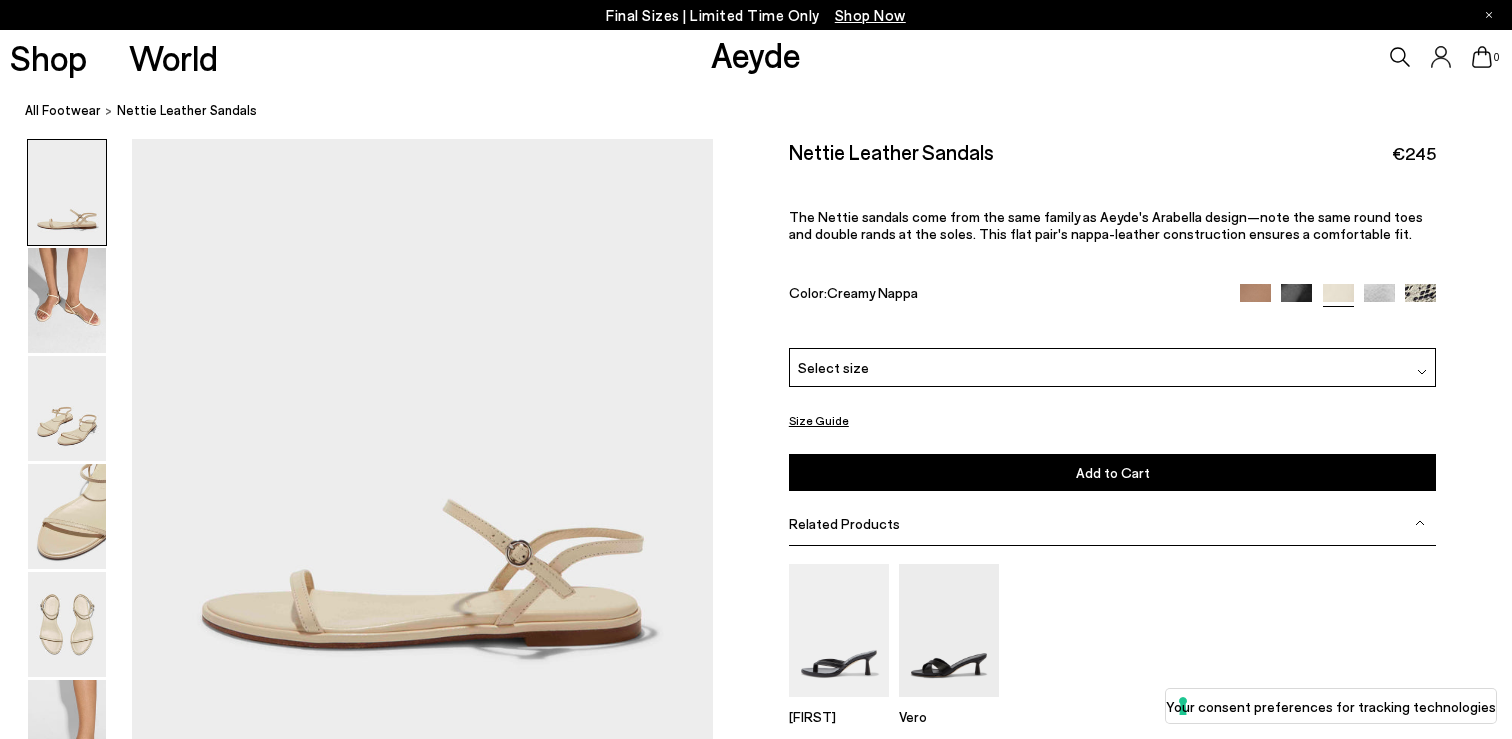 scroll, scrollTop: 0, scrollLeft: 0, axis: both 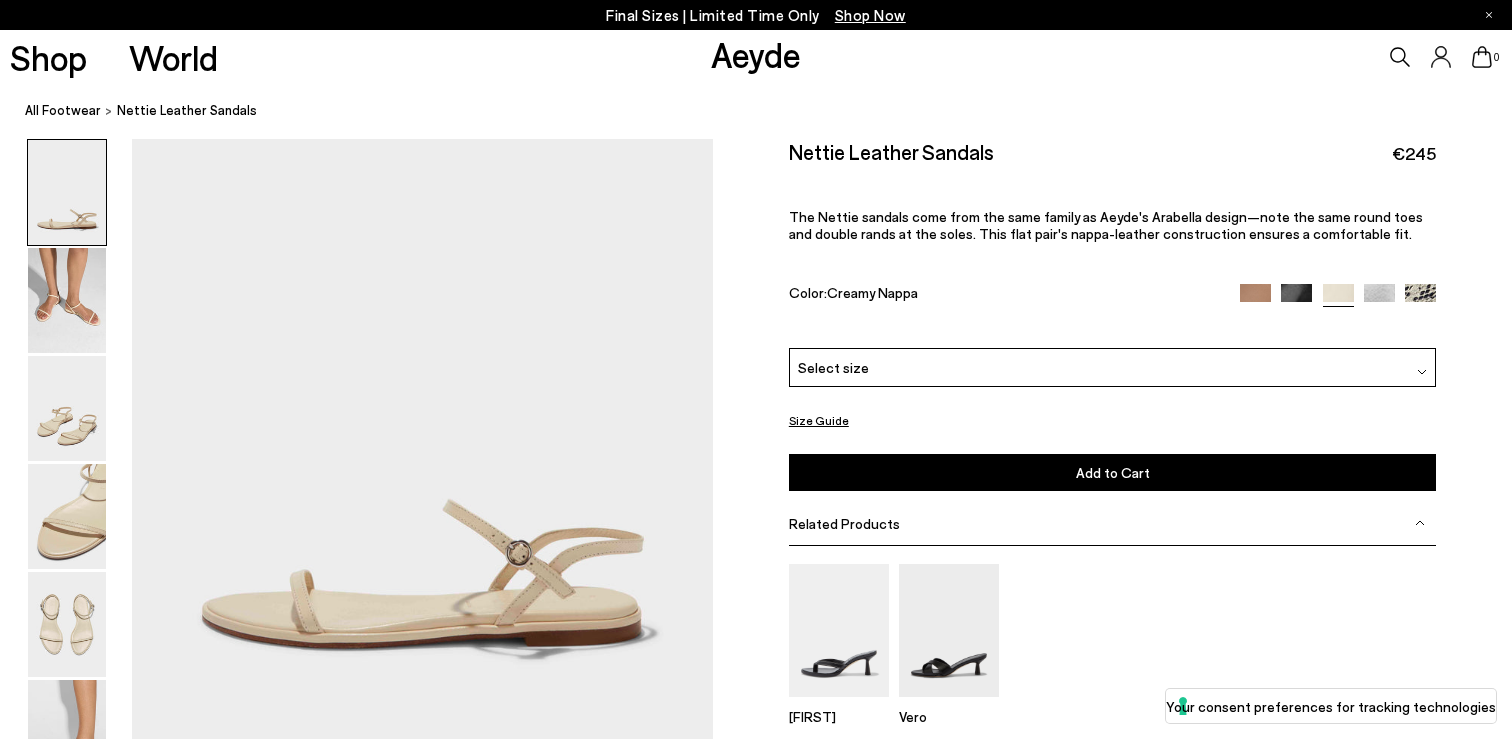 click at bounding box center (1379, 299) 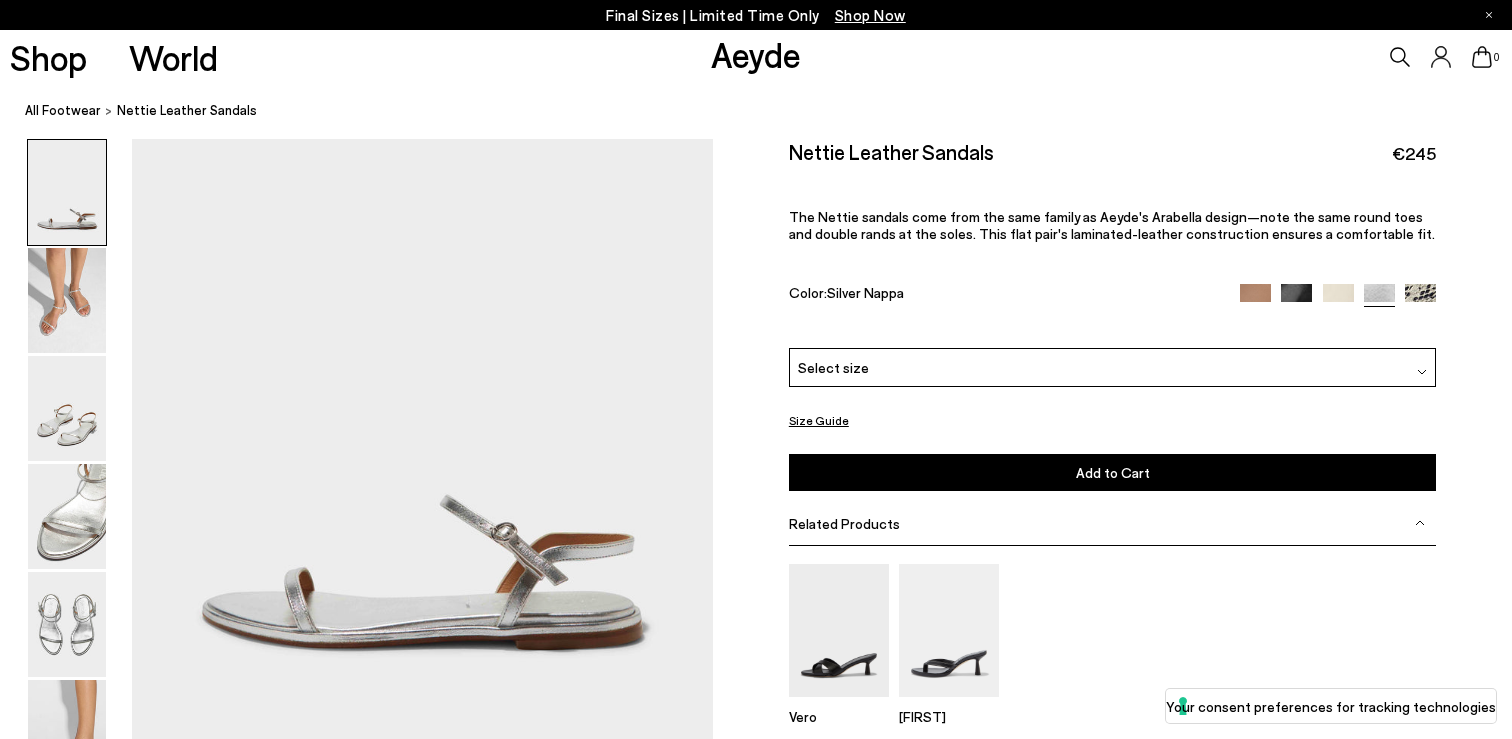 scroll, scrollTop: 0, scrollLeft: 0, axis: both 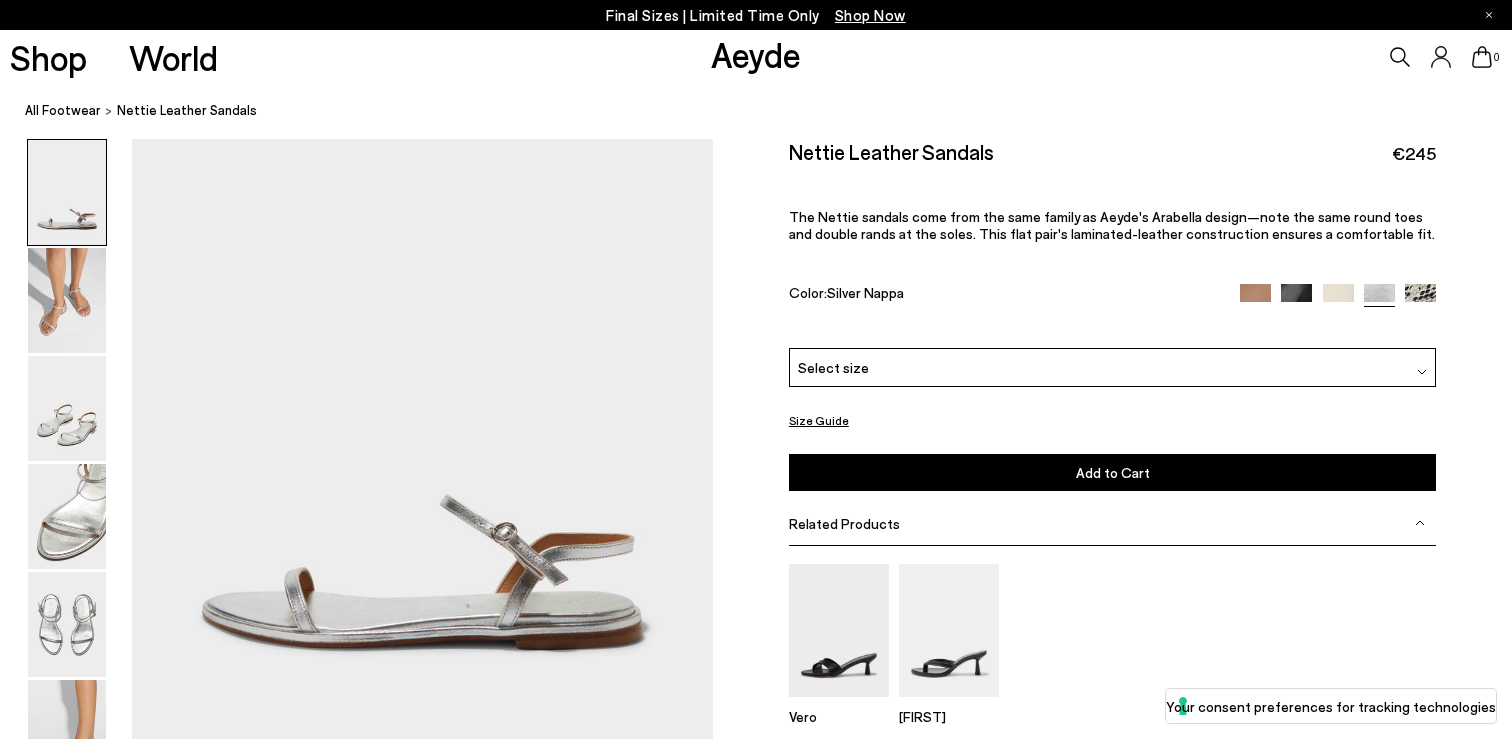 click on "Select size" at bounding box center (1113, 367) 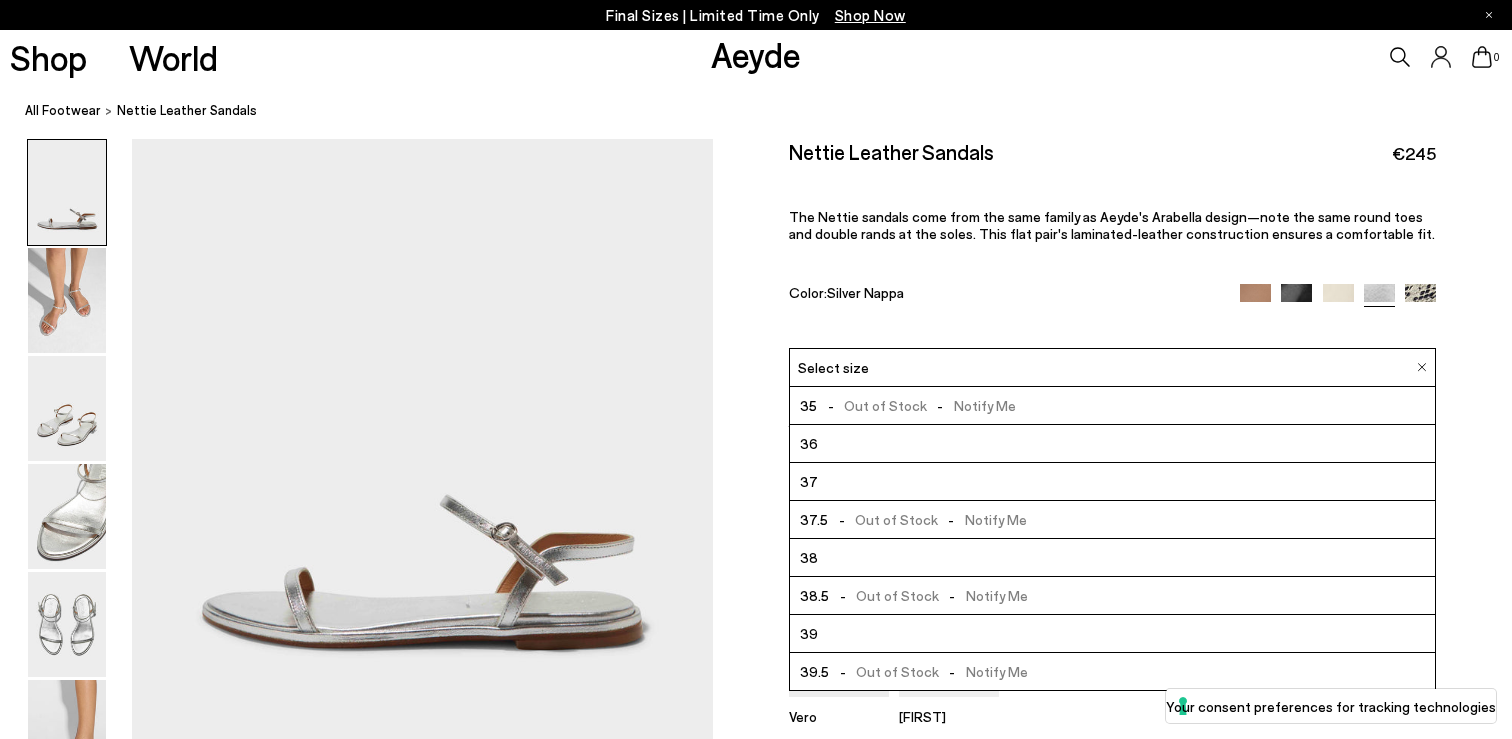 click on "Color:  Silver Nappa" at bounding box center [1004, 295] 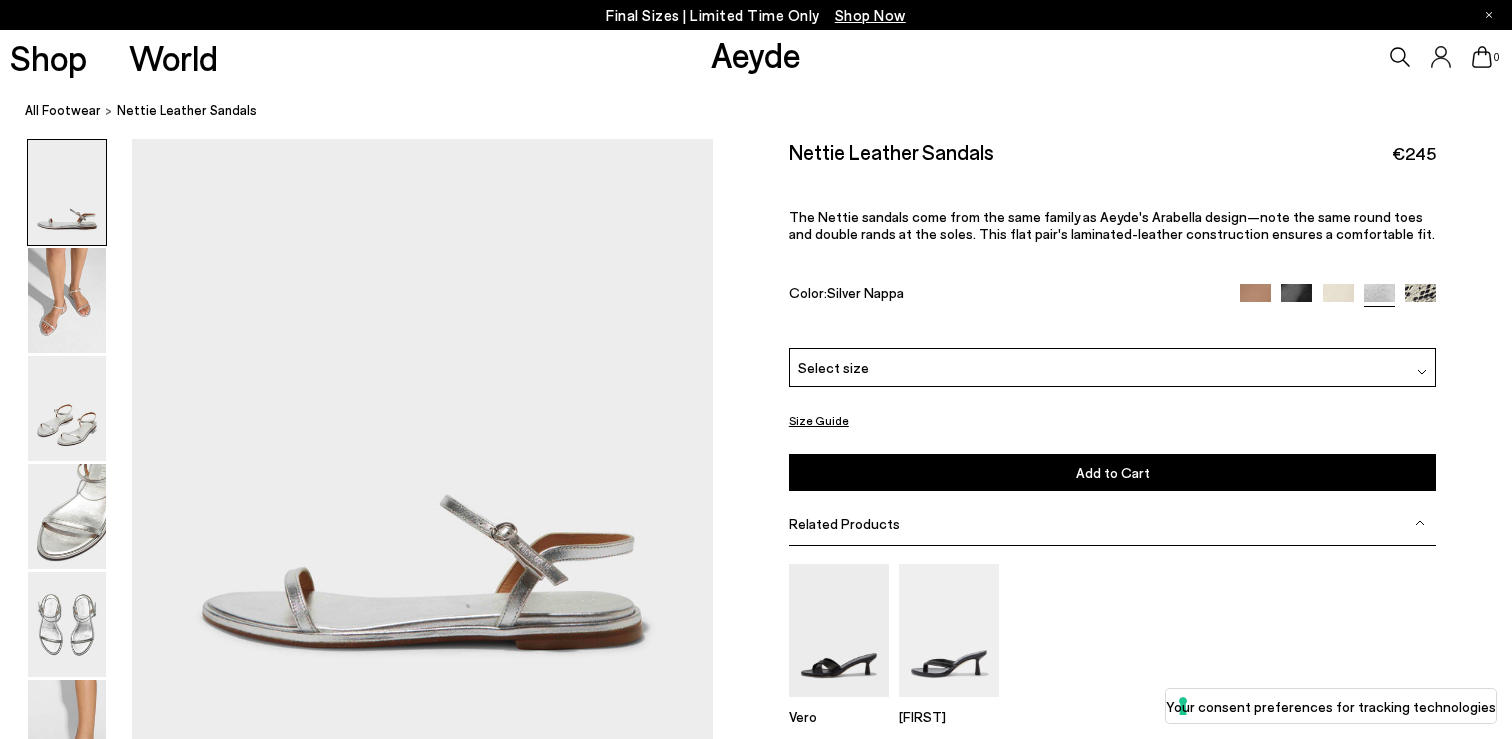 click at bounding box center (1420, 299) 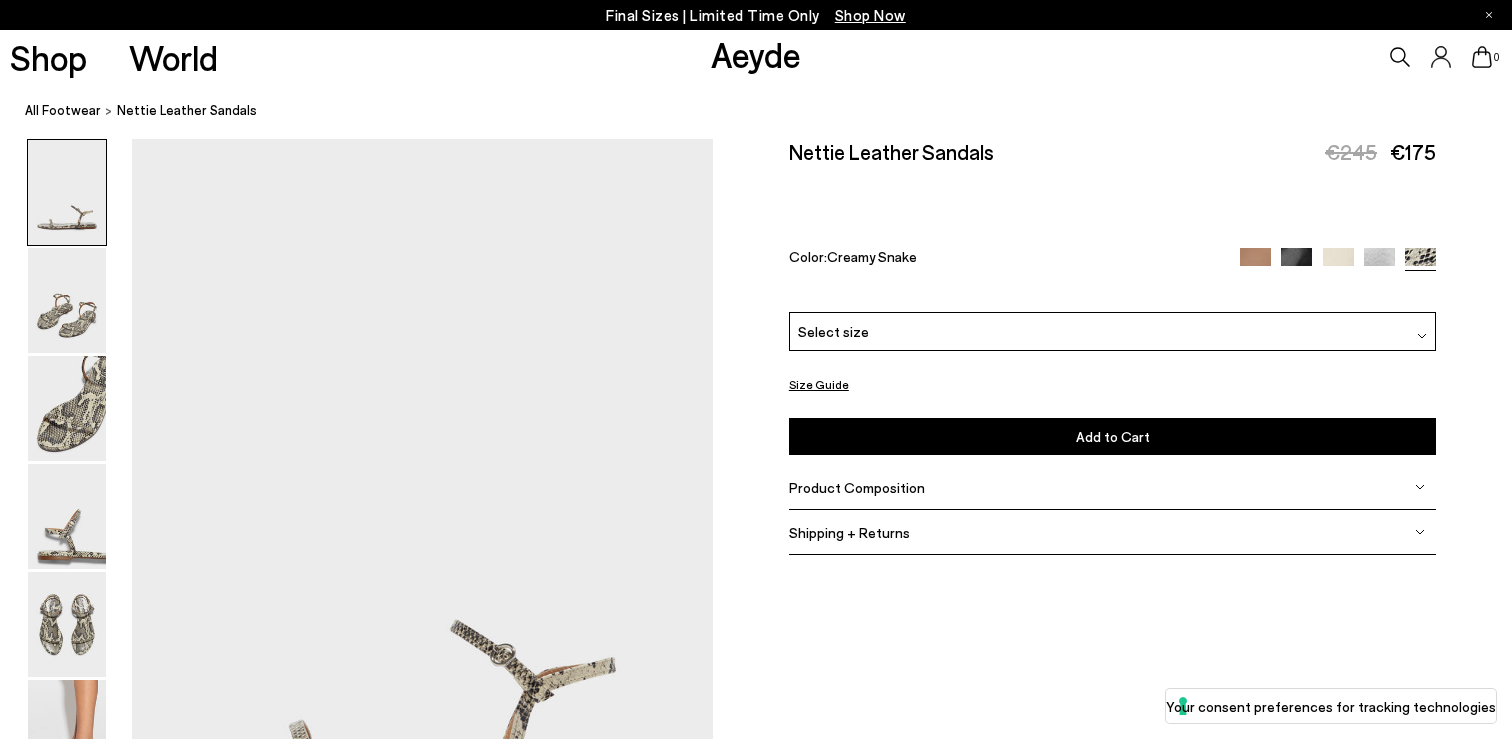 scroll, scrollTop: 0, scrollLeft: 0, axis: both 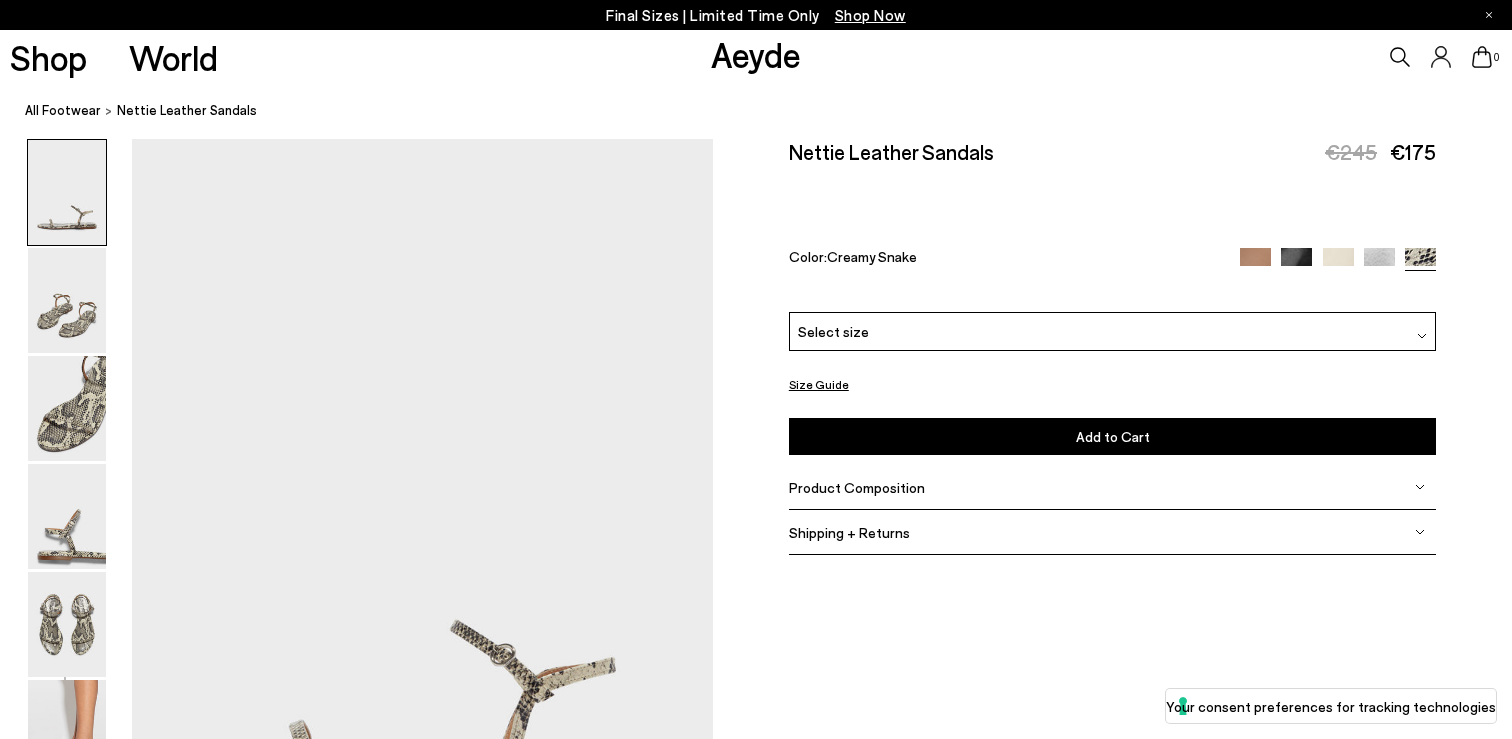 click on "Size Guide" at bounding box center (819, 384) 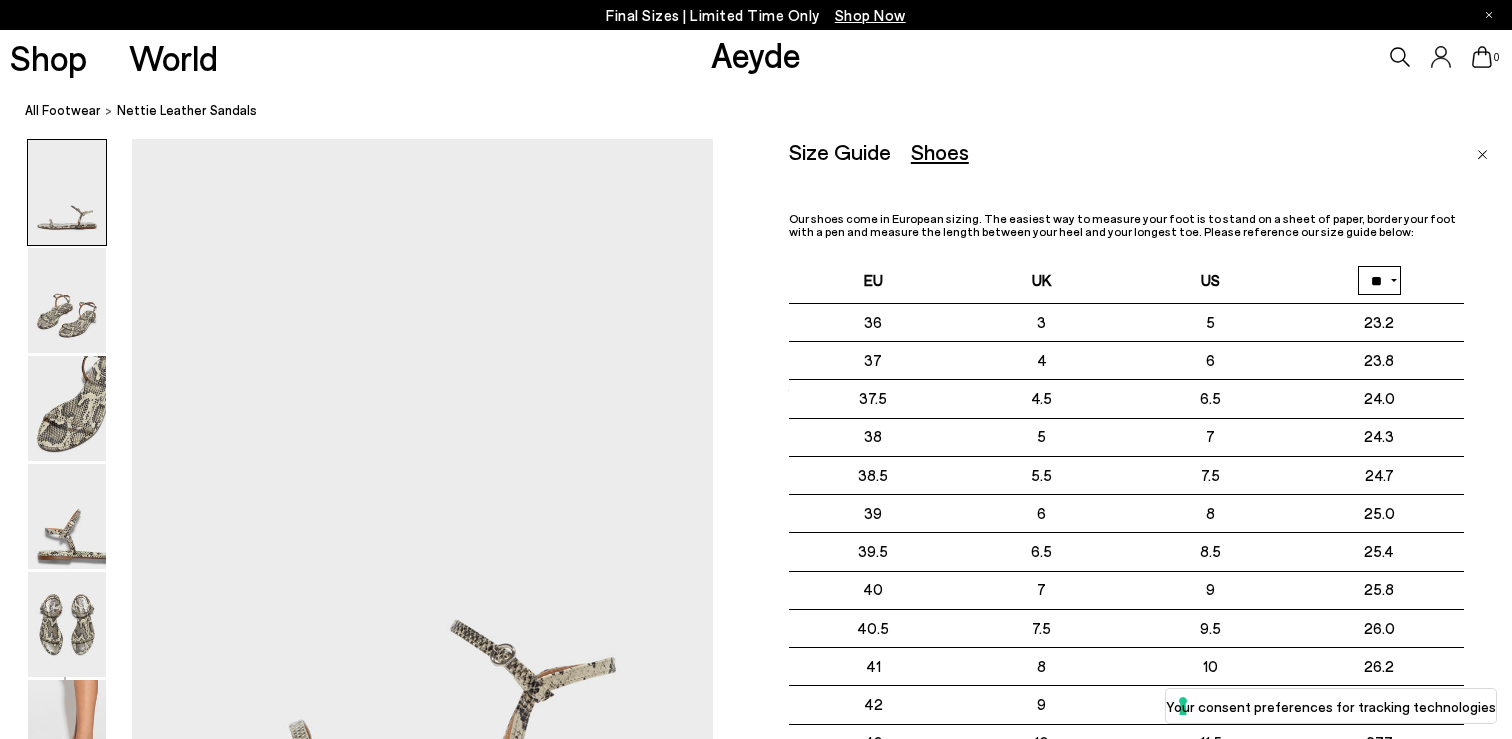 click at bounding box center [1482, 155] 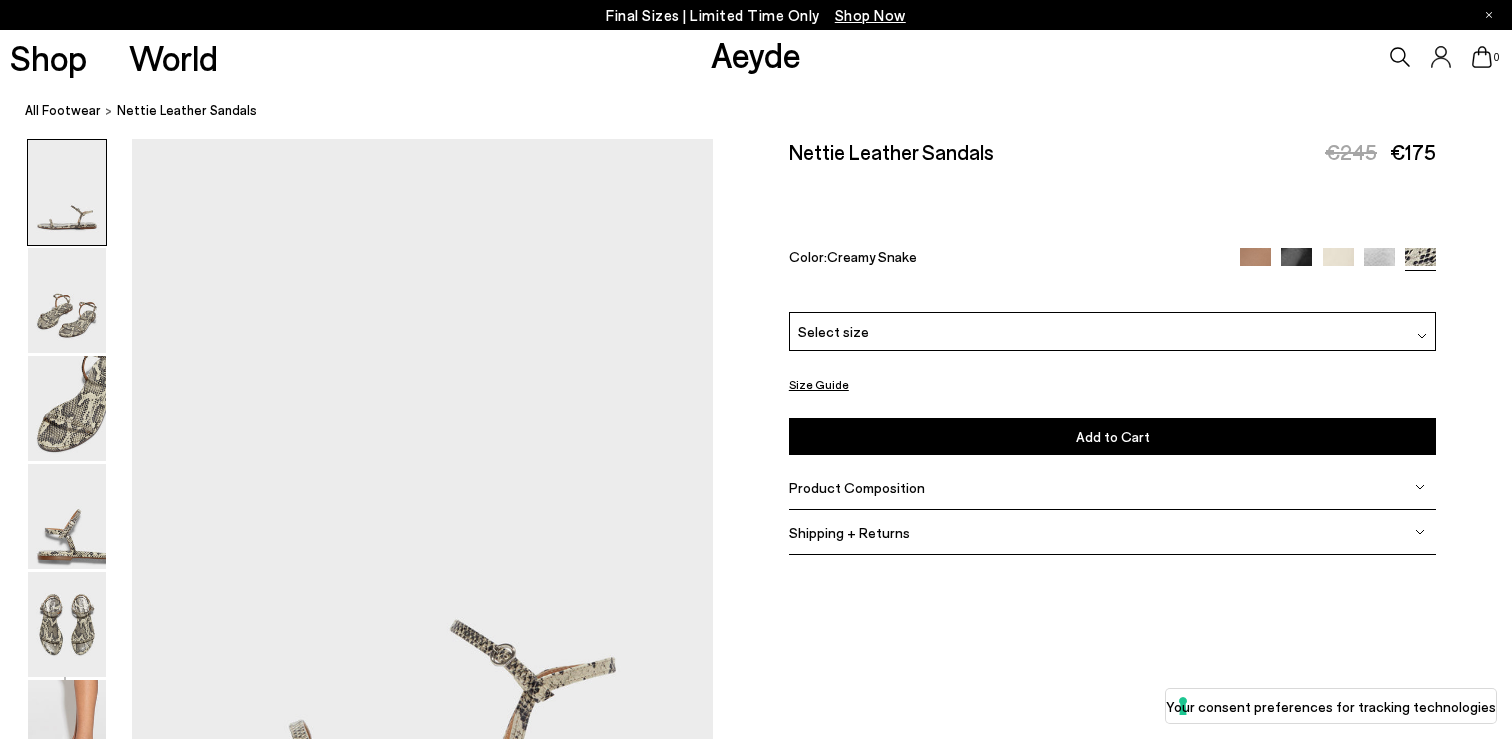 click at bounding box center [1296, 263] 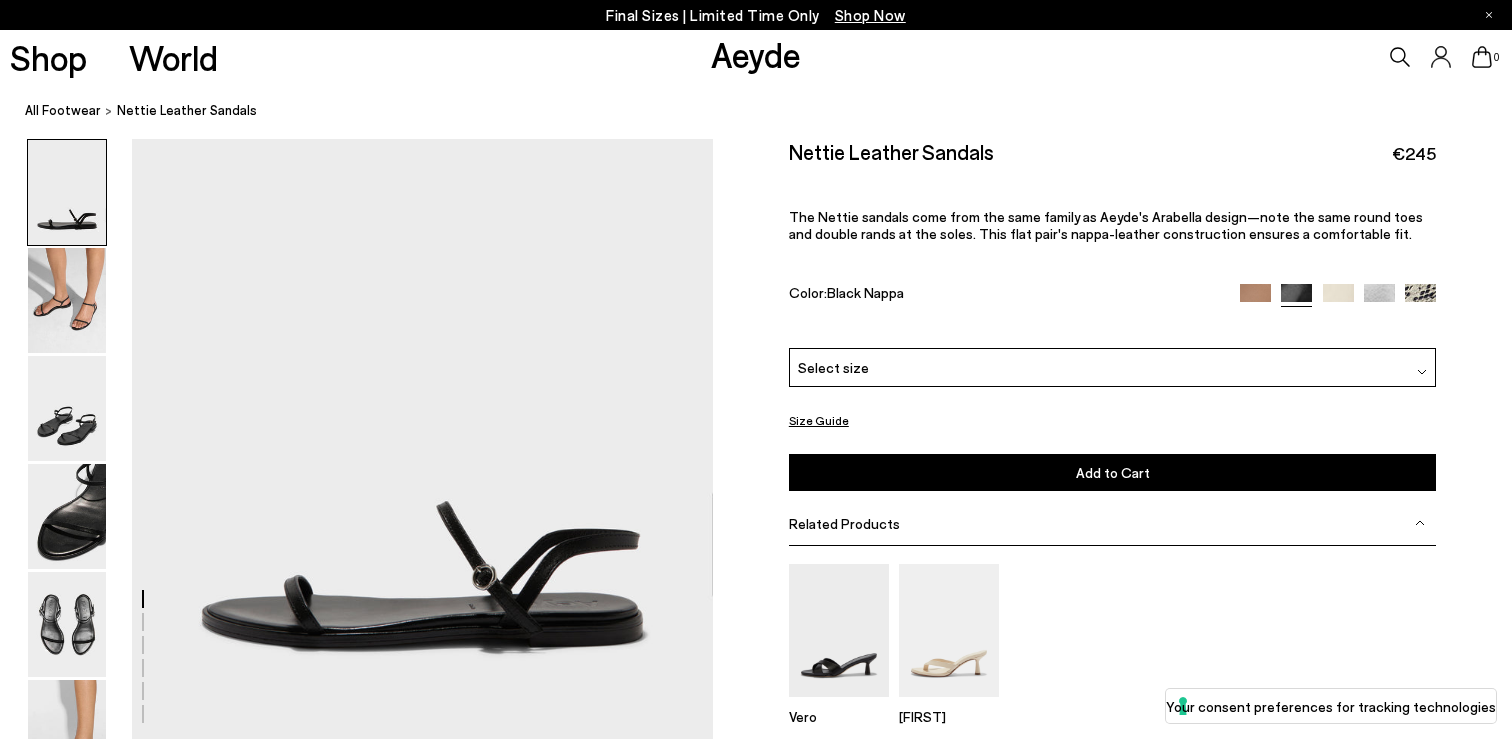 scroll, scrollTop: 0, scrollLeft: 0, axis: both 